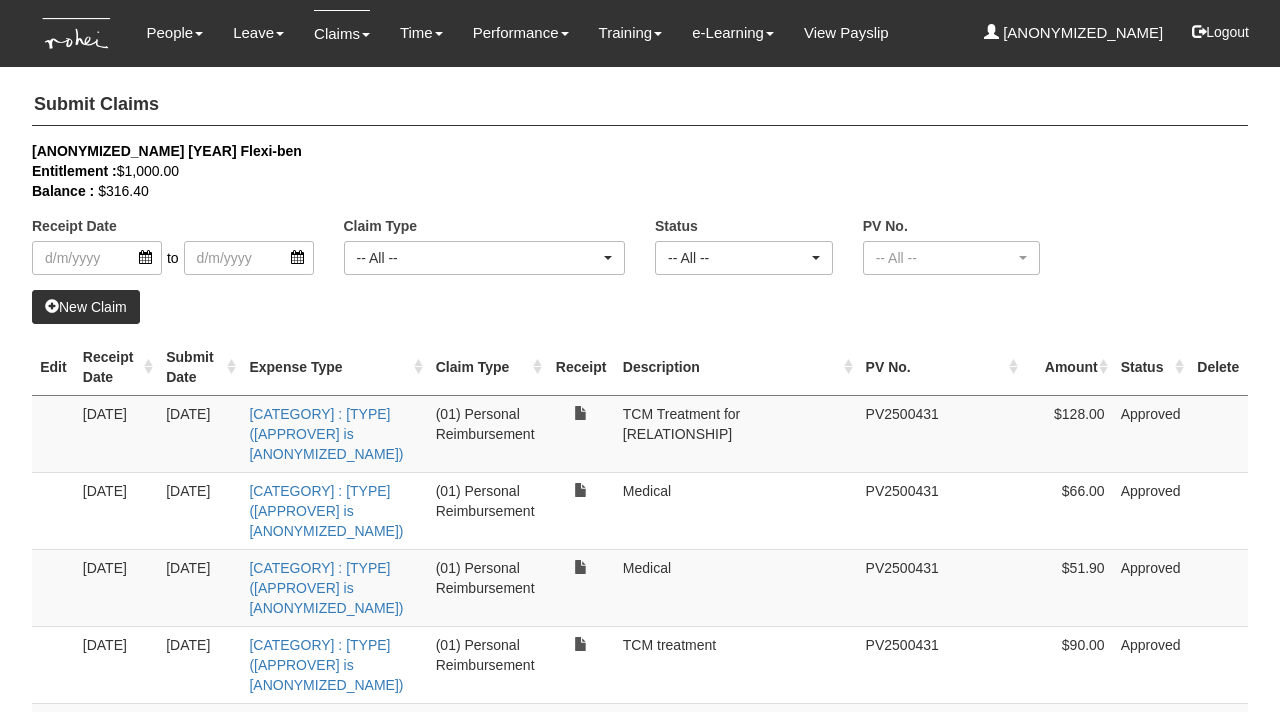 scroll, scrollTop: 0, scrollLeft: 0, axis: both 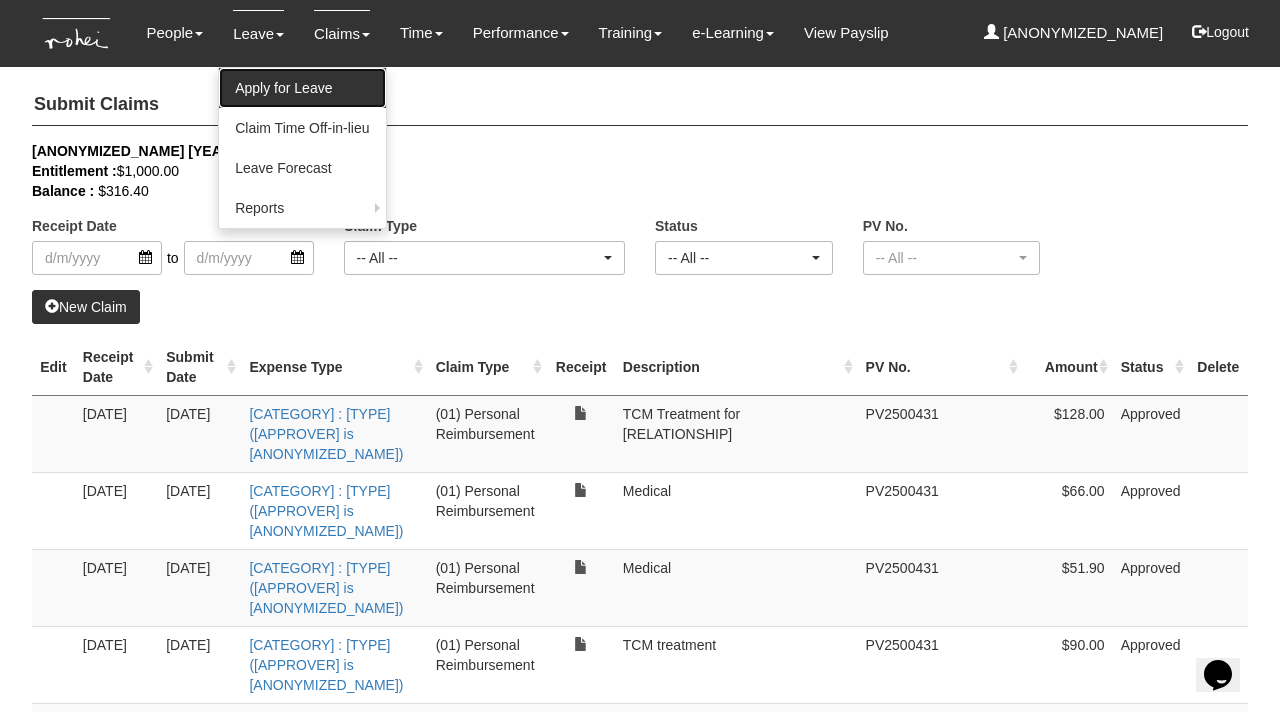 click on "Apply for Leave" at bounding box center (302, 88) 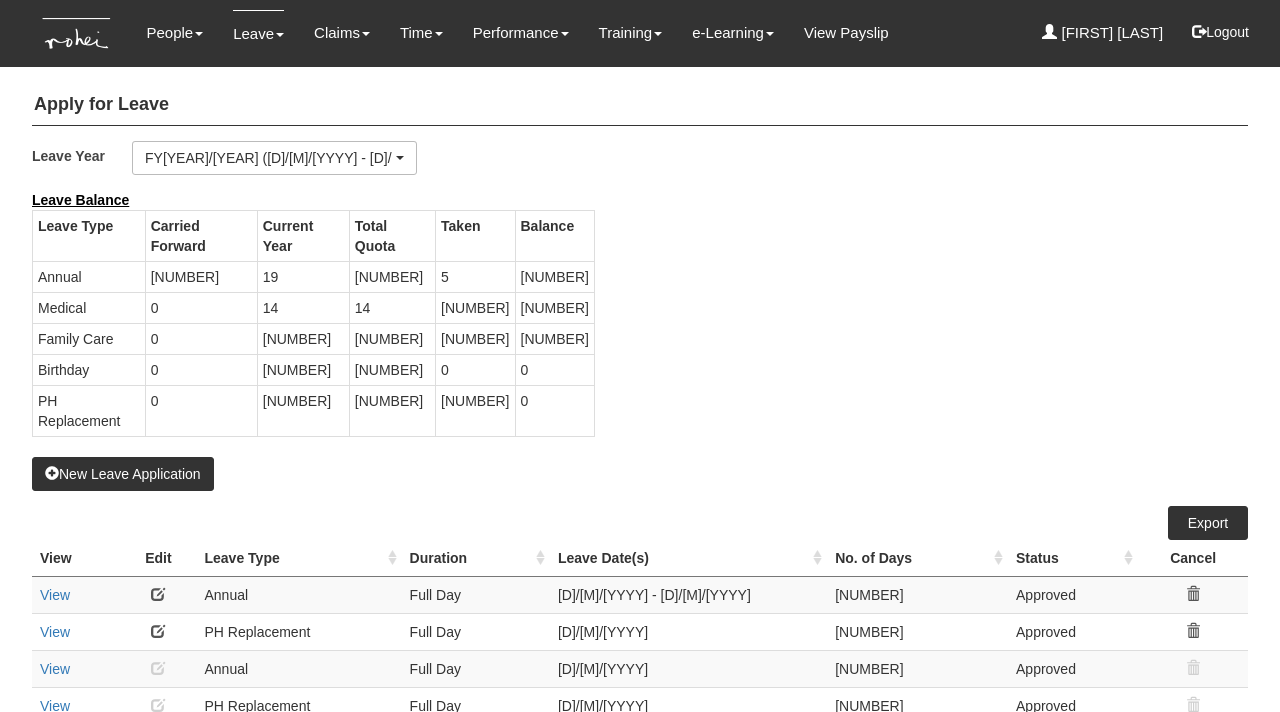 scroll, scrollTop: 0, scrollLeft: 0, axis: both 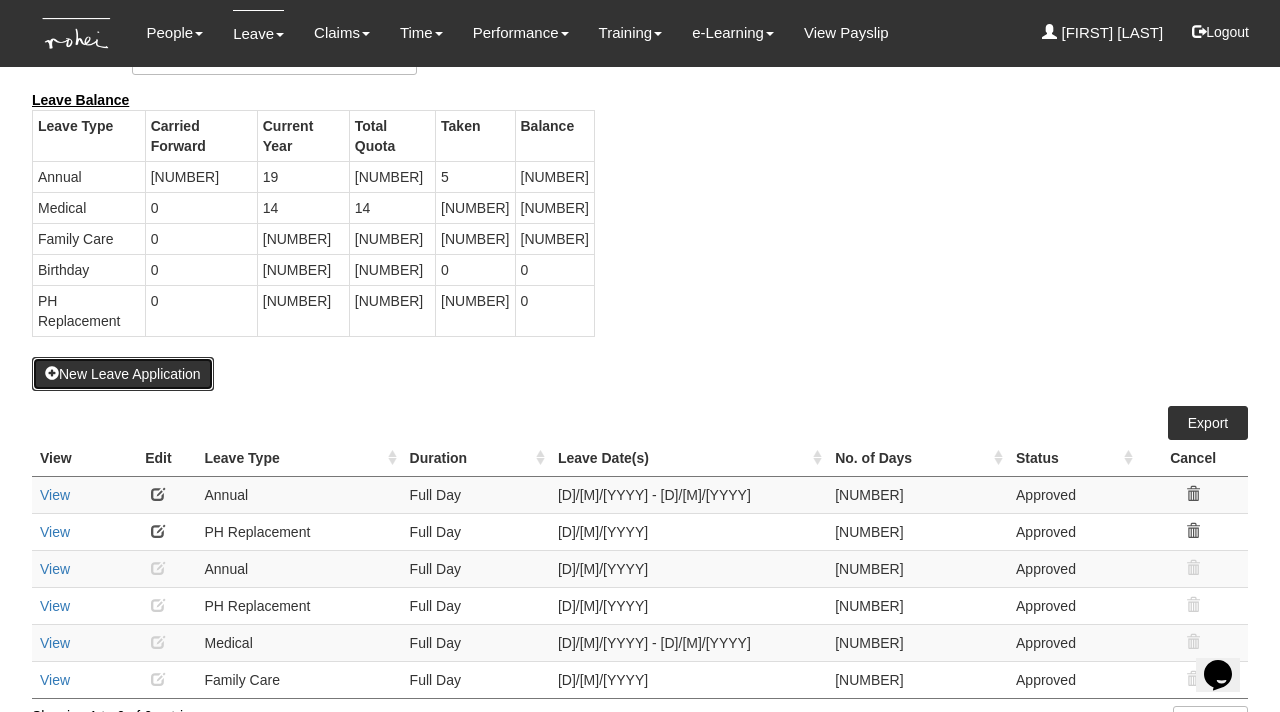 click on "New Leave Application" at bounding box center [123, 374] 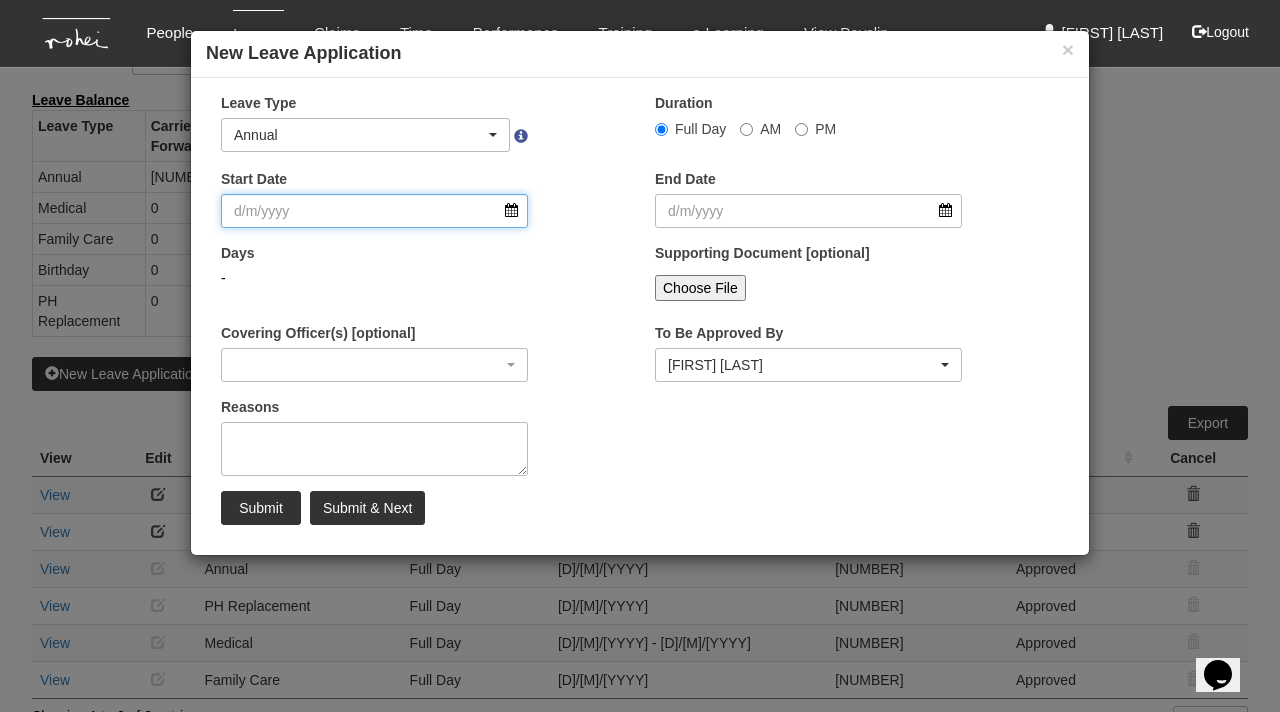 click on "Start Date" at bounding box center [374, 211] 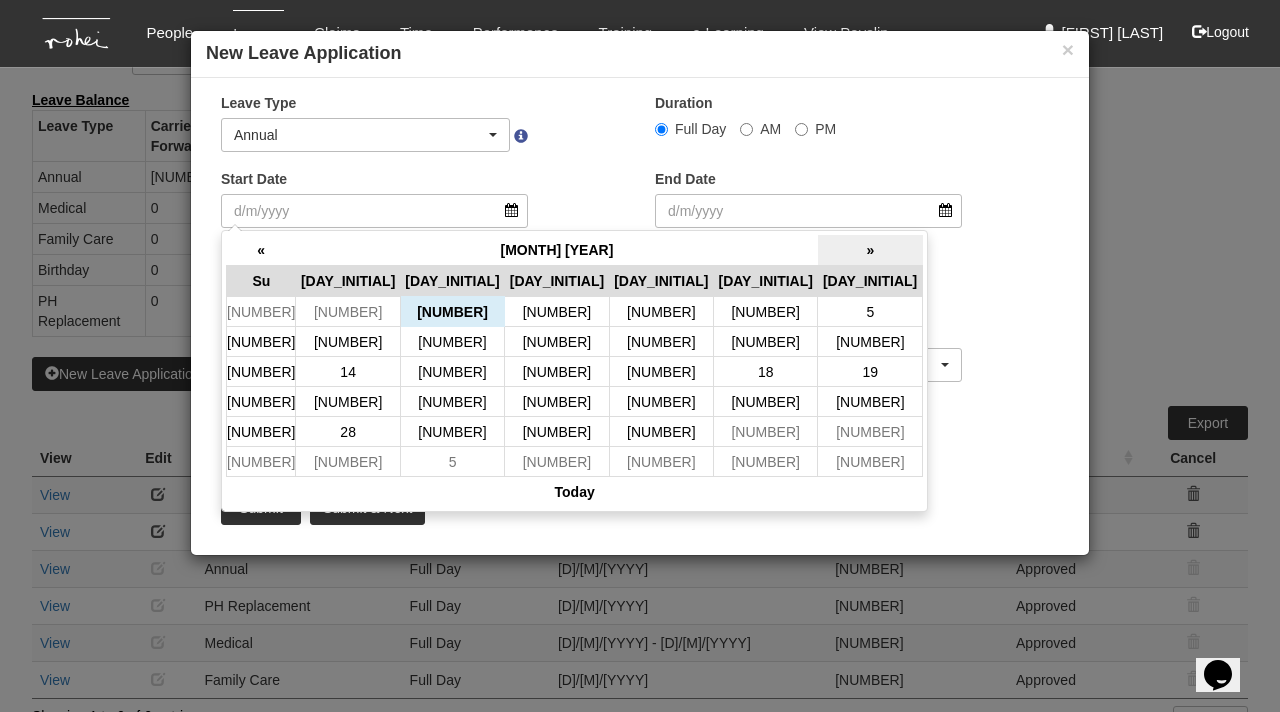 click on "»" at bounding box center (870, 250) 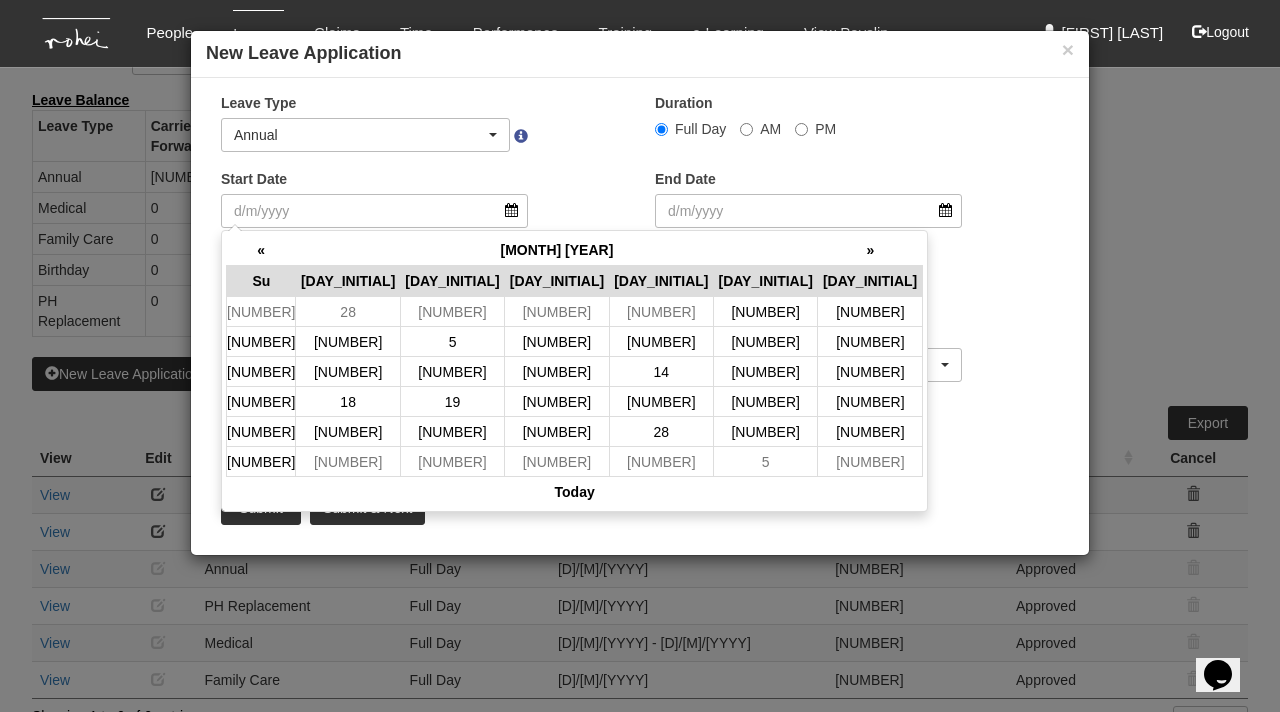 click on "»" at bounding box center (870, 250) 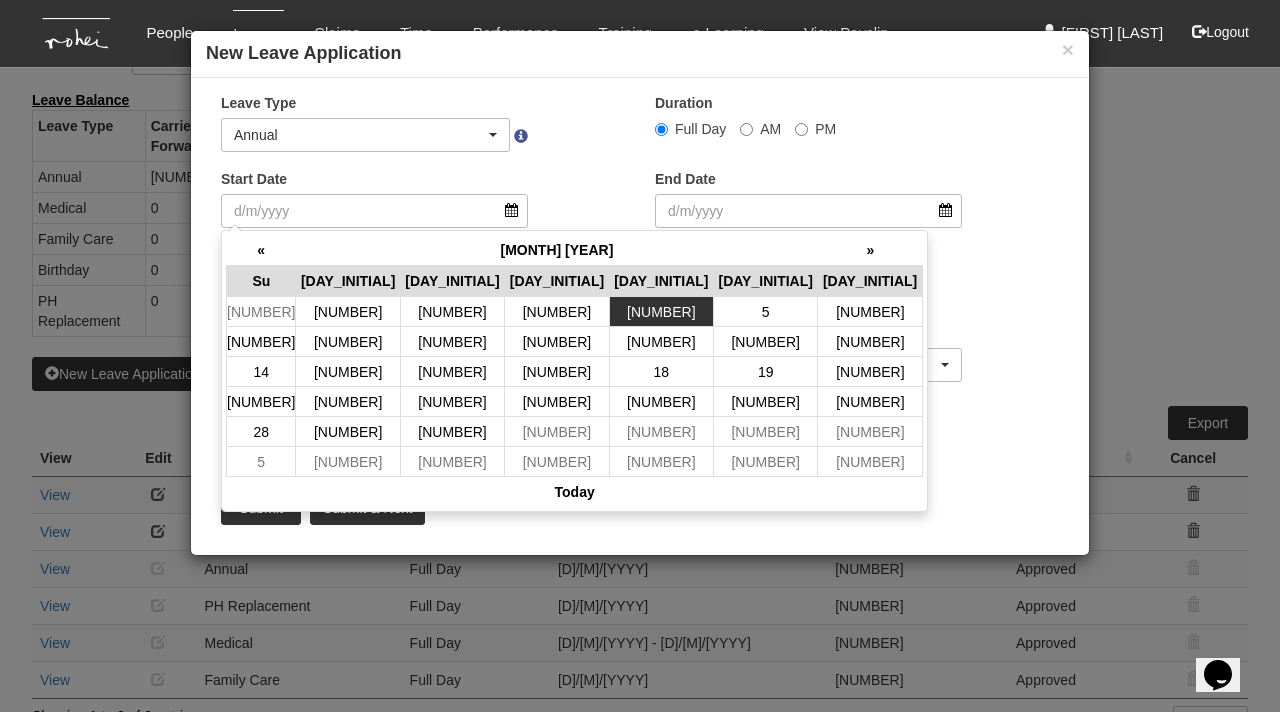 click on "[NUMBER]" at bounding box center (661, 312) 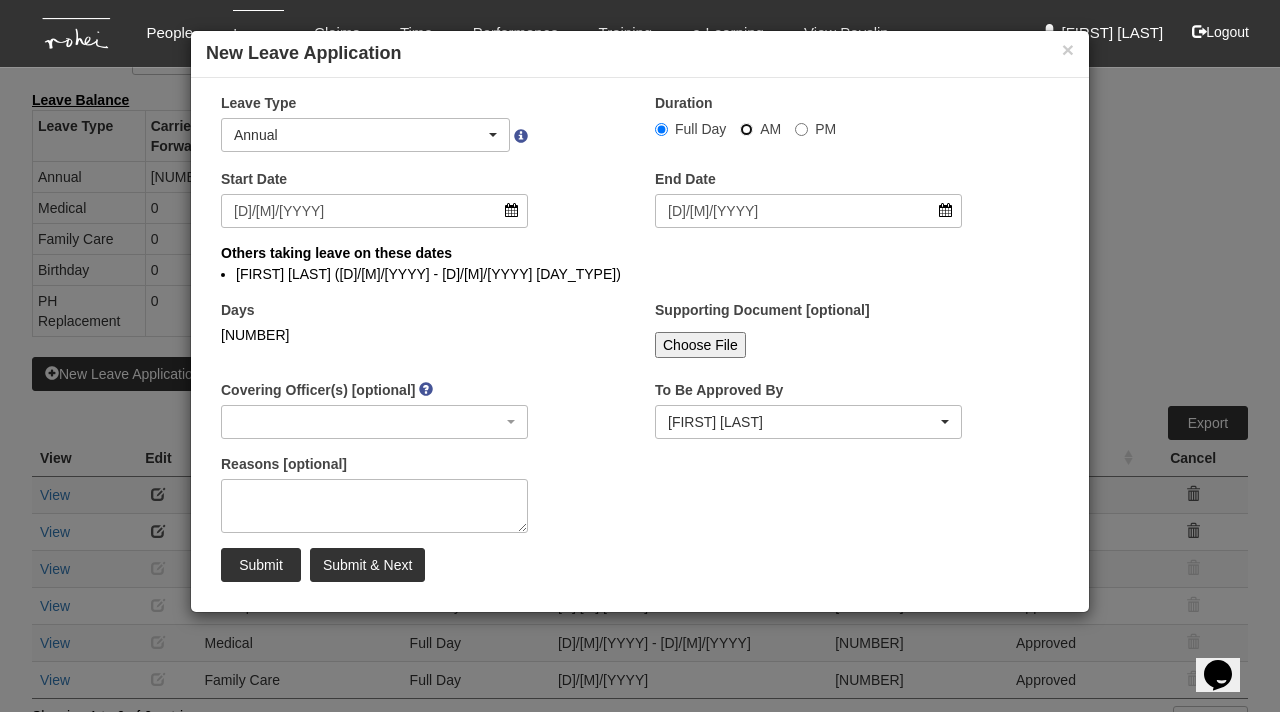 click on "AM" at bounding box center [661, 129] 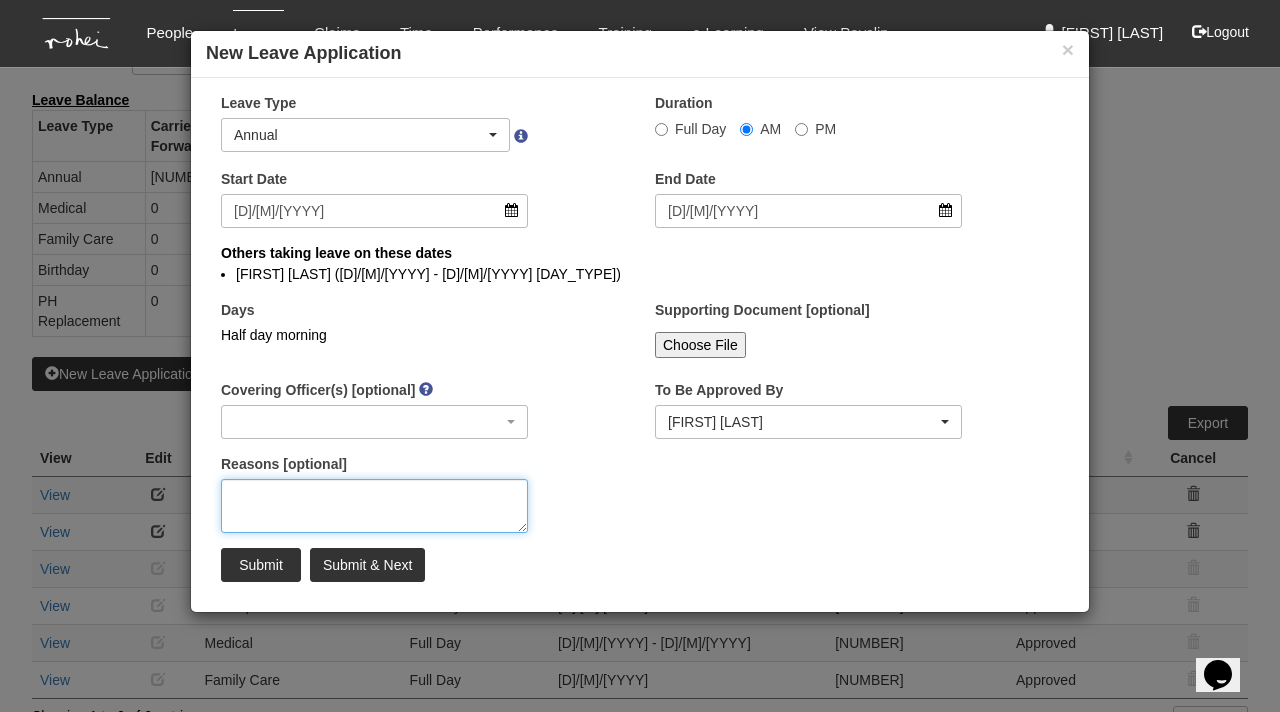 click on "Reasons [optional]" at bounding box center [374, 506] 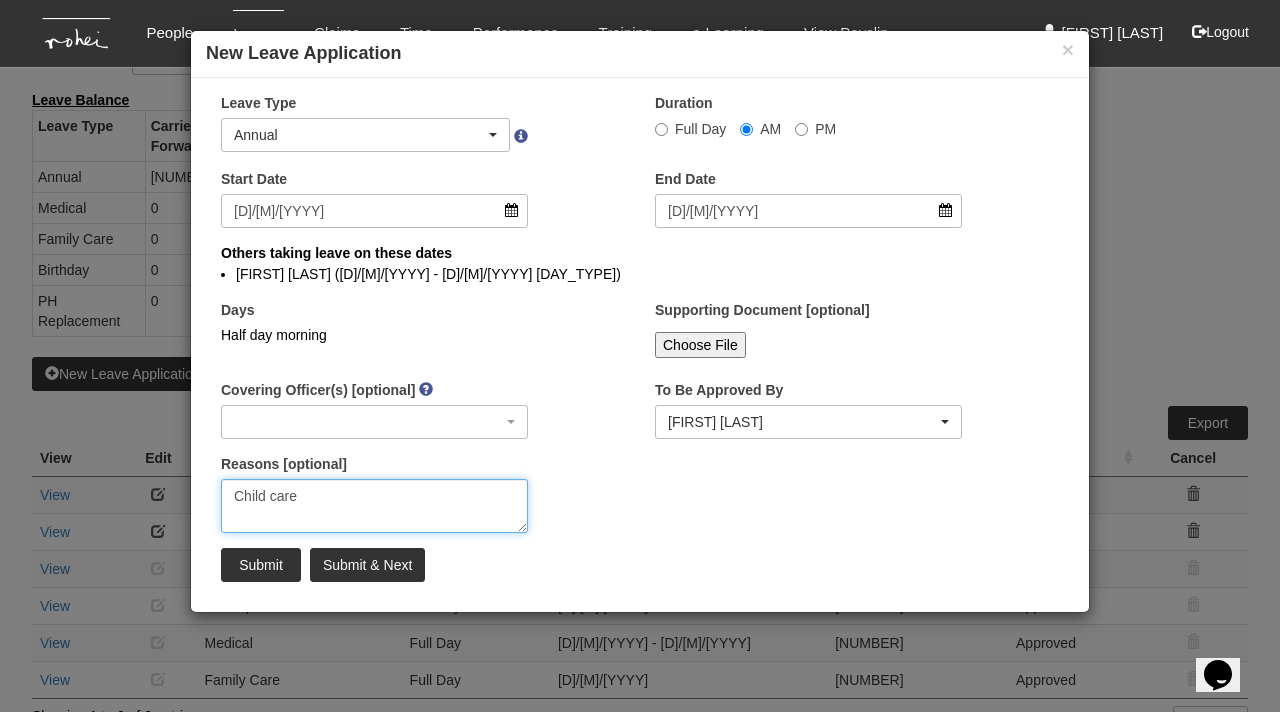 drag, startPoint x: 296, startPoint y: 495, endPoint x: 227, endPoint y: 487, distance: 69.46222 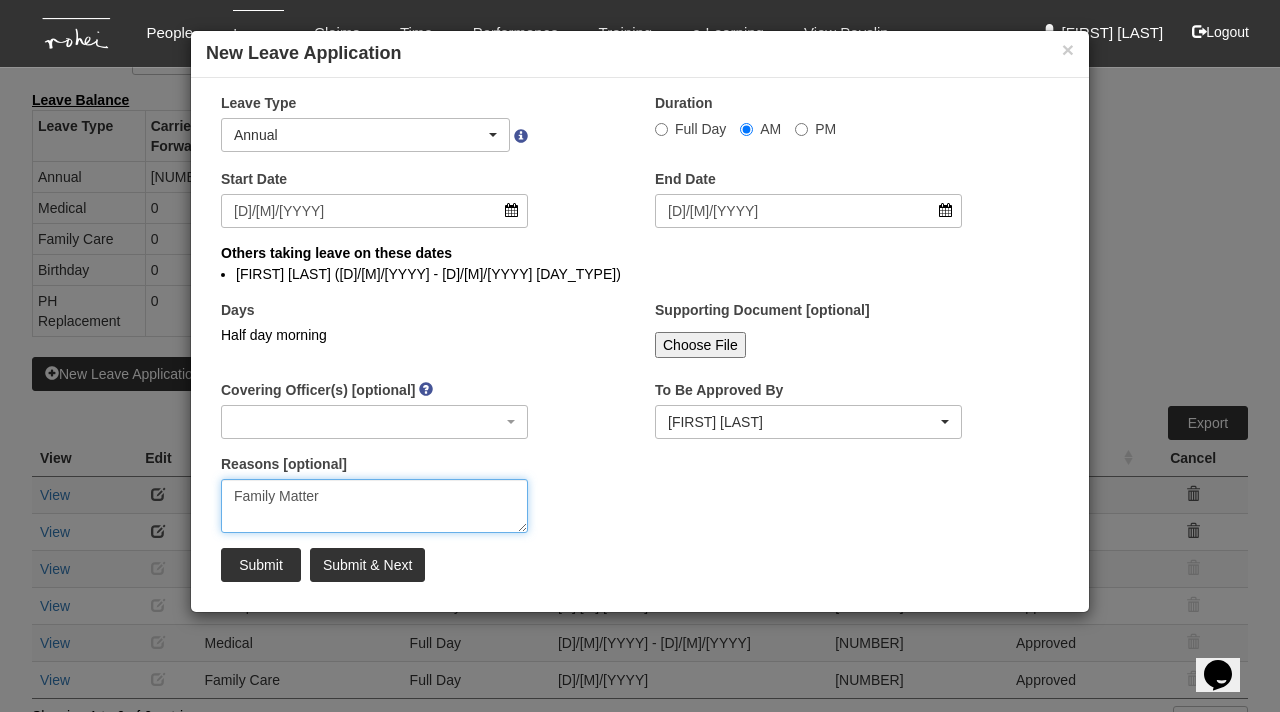 type on "Family Matter" 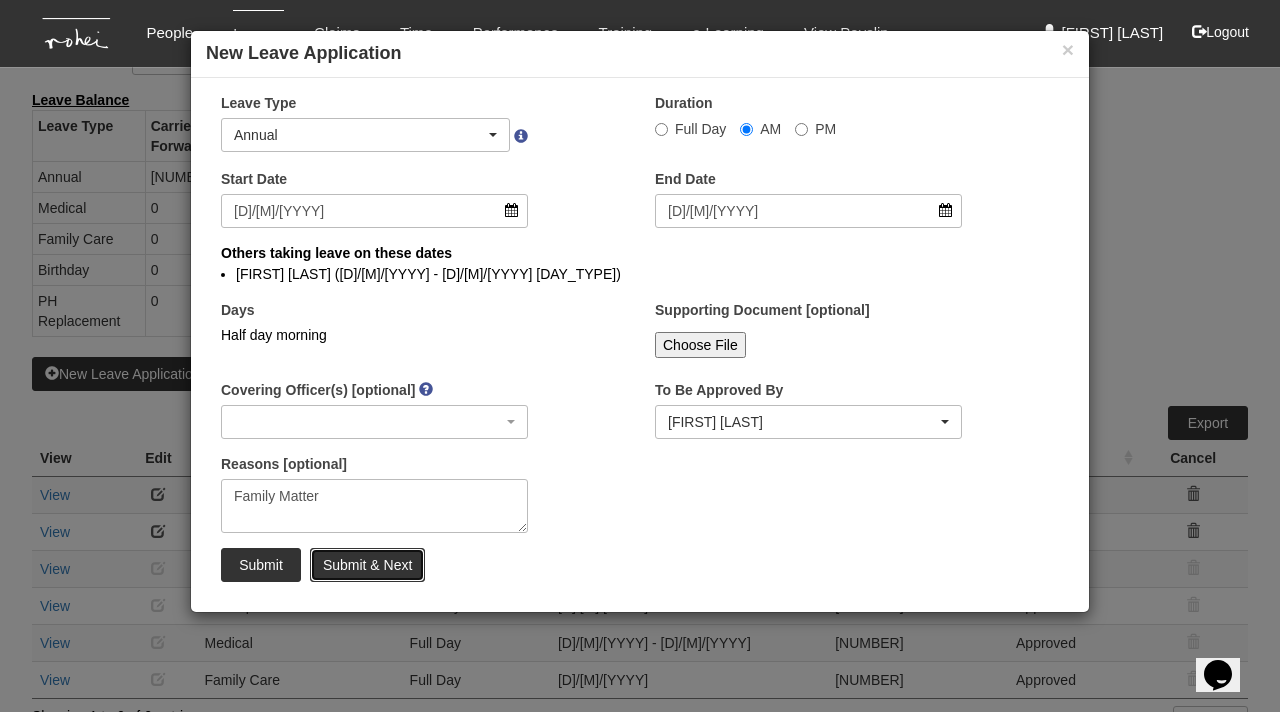 click on "Submit & Next" at bounding box center [367, 565] 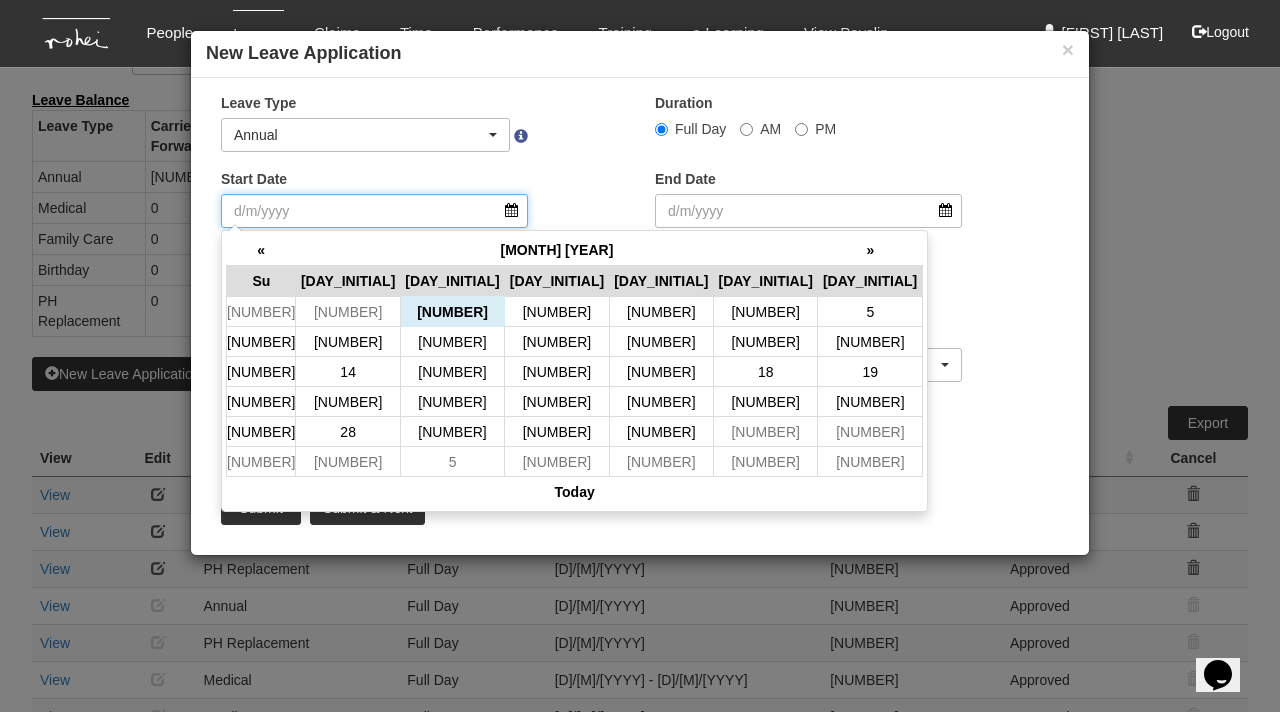click on "Start Date" at bounding box center (374, 211) 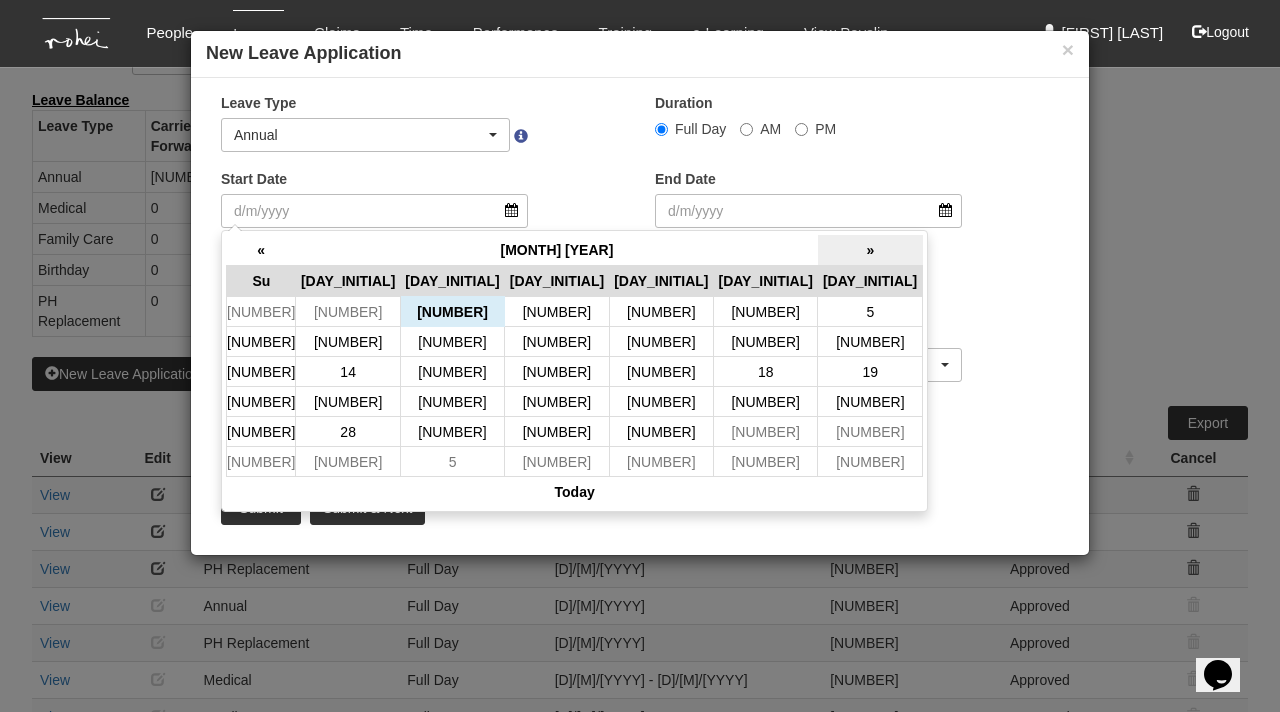 click on "»" at bounding box center [870, 250] 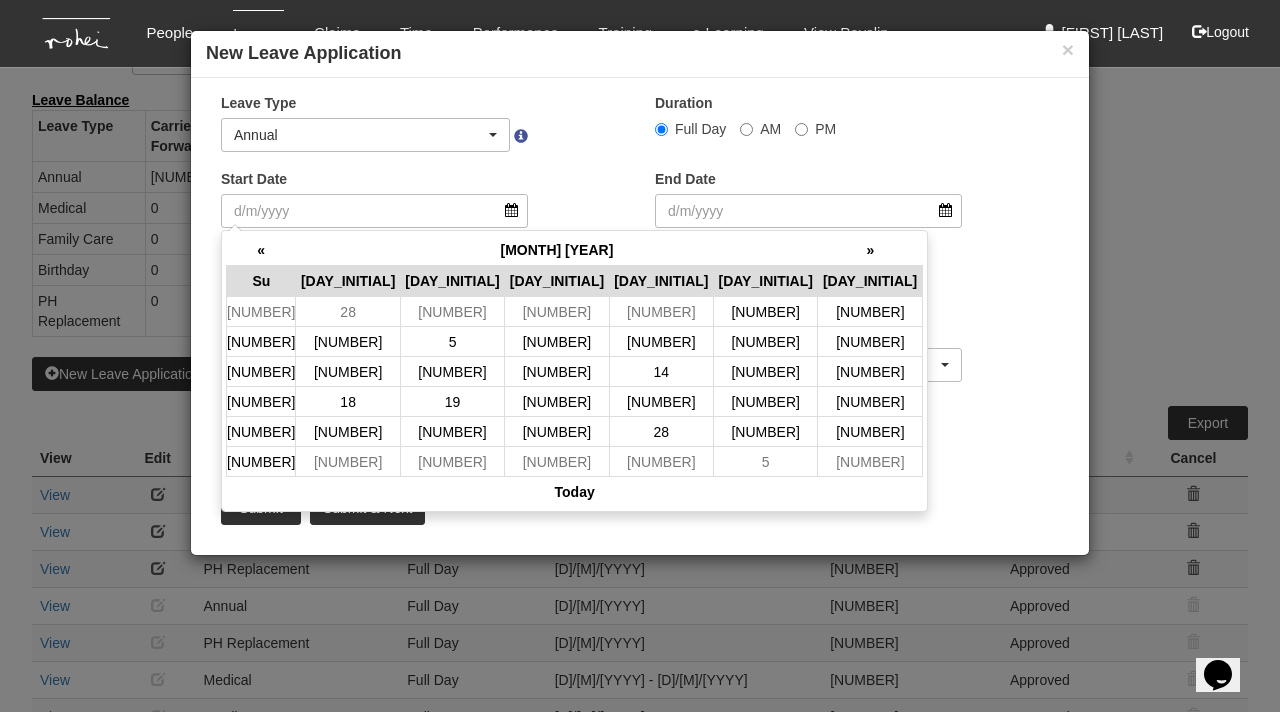 click on "»" at bounding box center [870, 250] 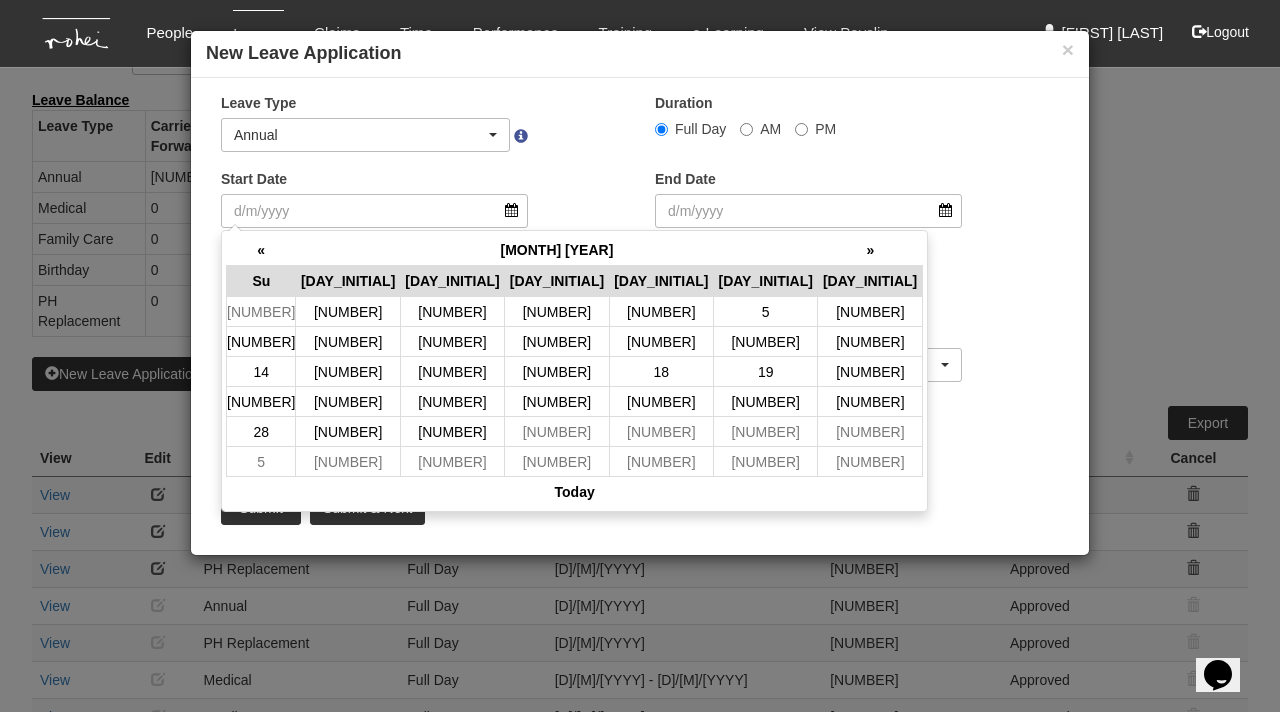 click on "»" at bounding box center (870, 250) 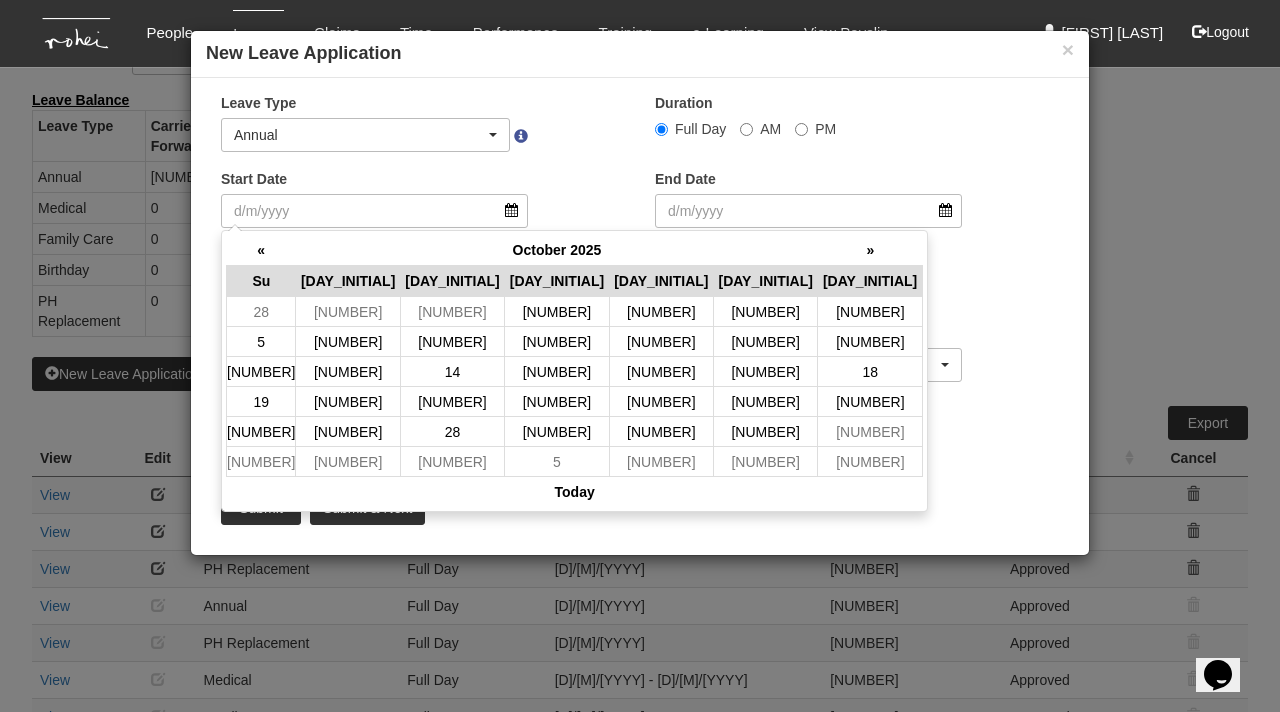 click on "»" at bounding box center [870, 250] 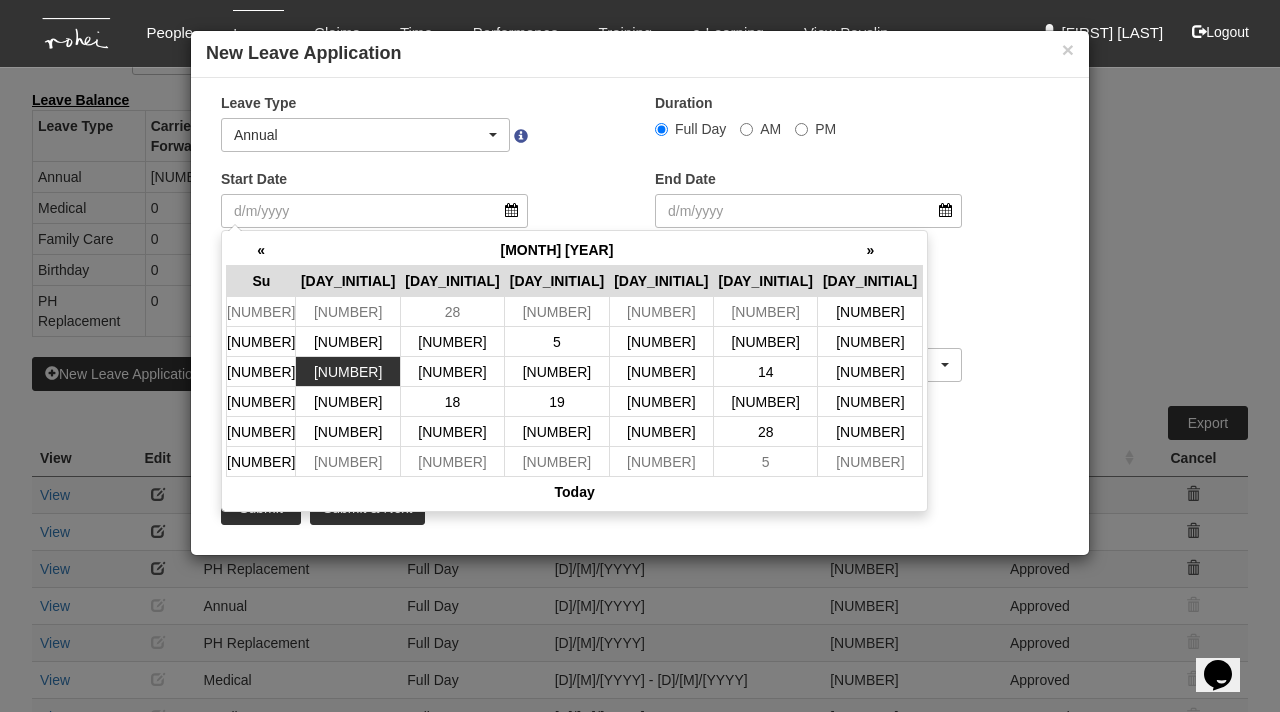 click on "[NUMBER]" at bounding box center [348, 312] 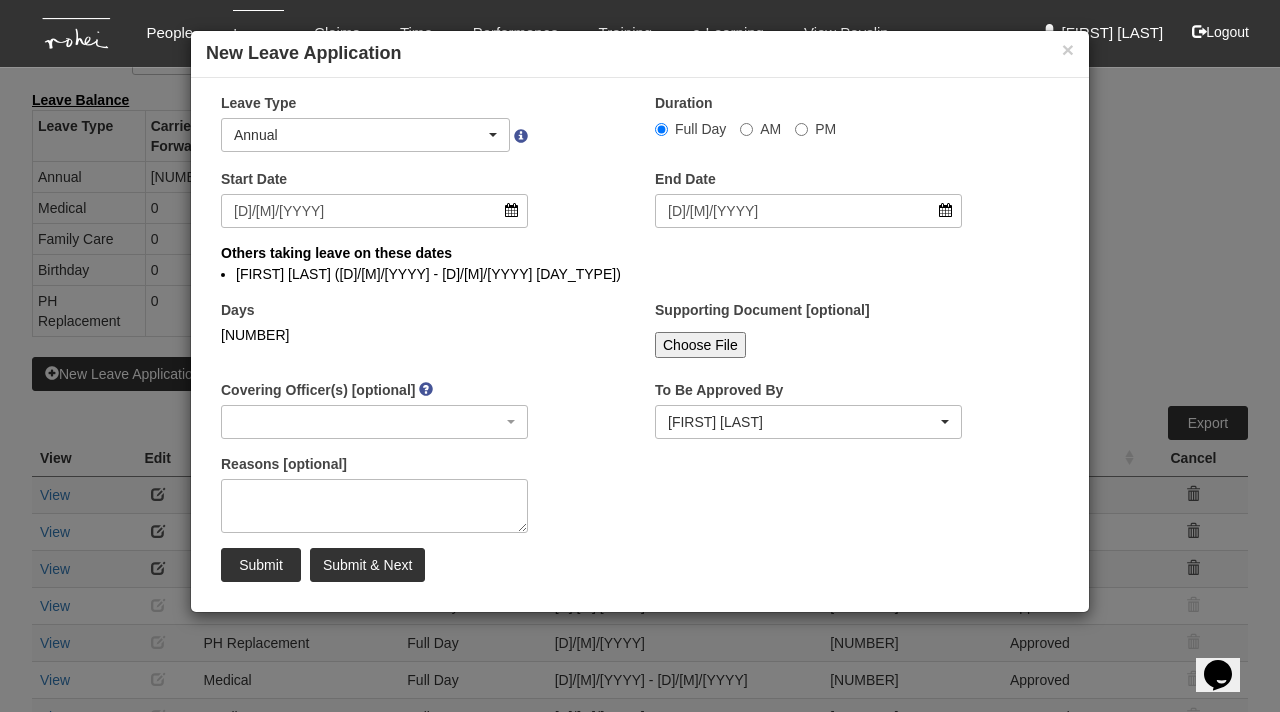 click on "AM" at bounding box center (760, 129) 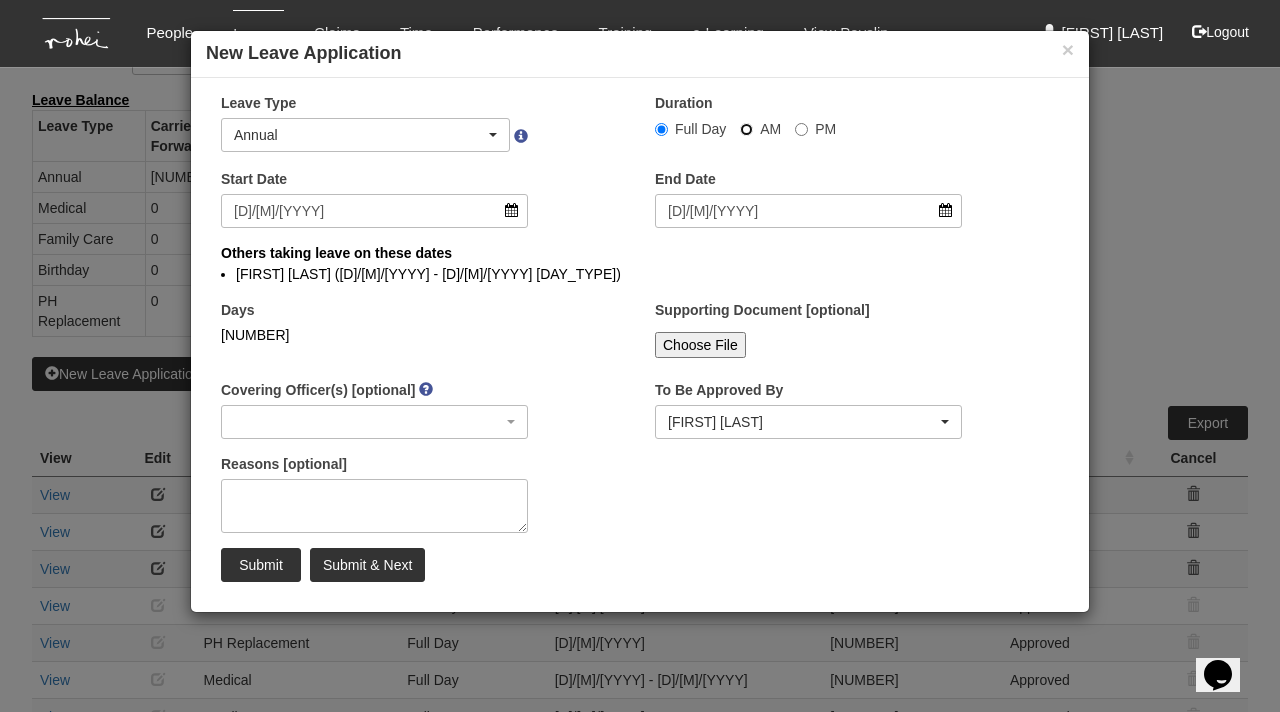 click on "AM" at bounding box center [661, 129] 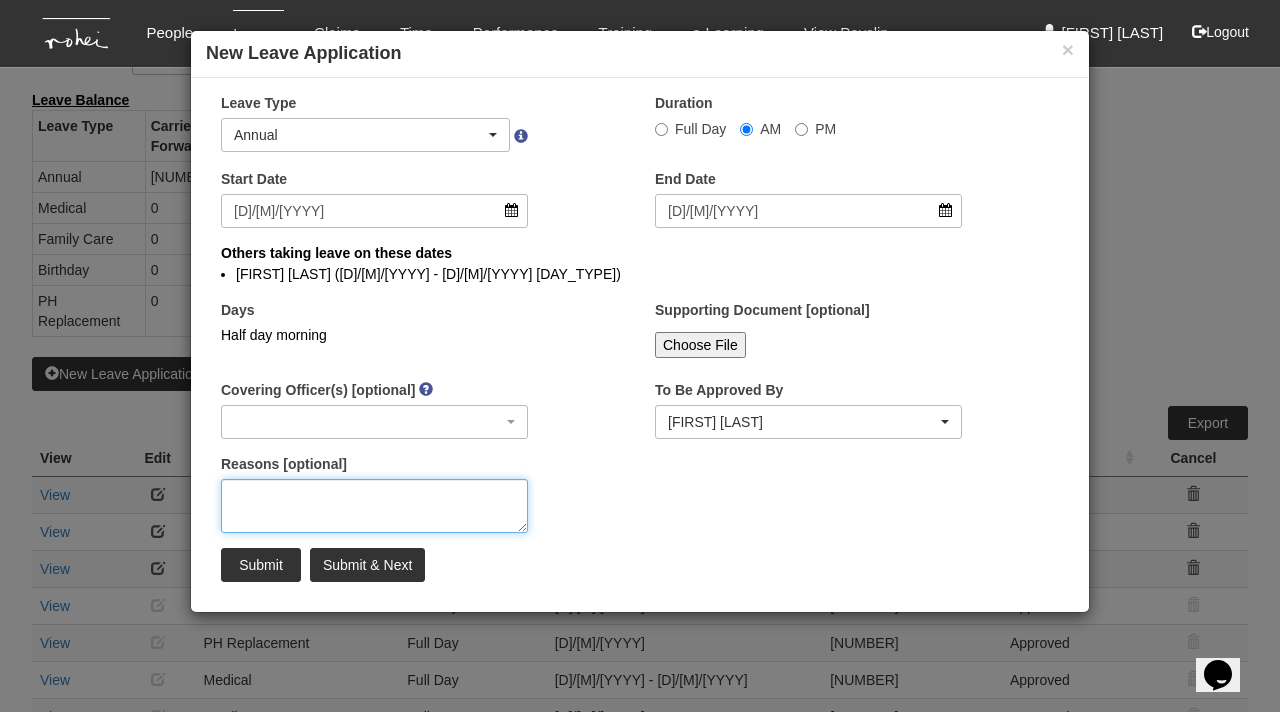 click on "Reasons [optional]" at bounding box center [374, 506] 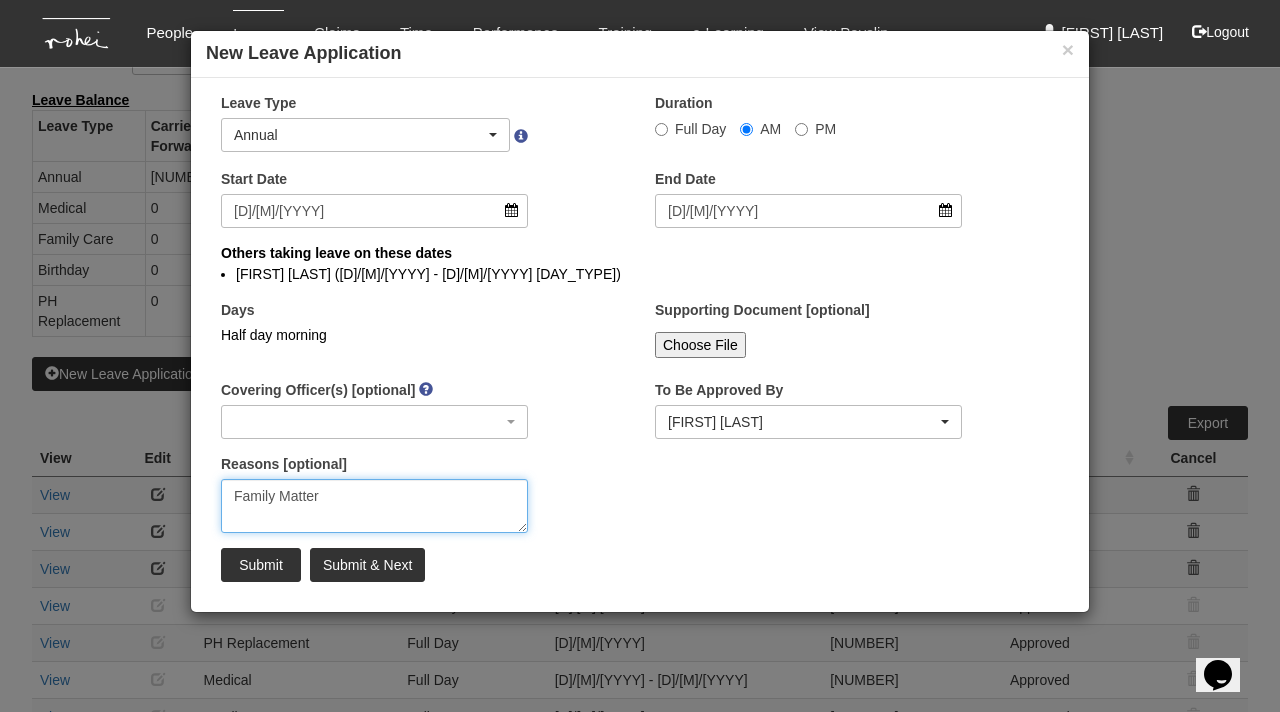 type on "Family Matter" 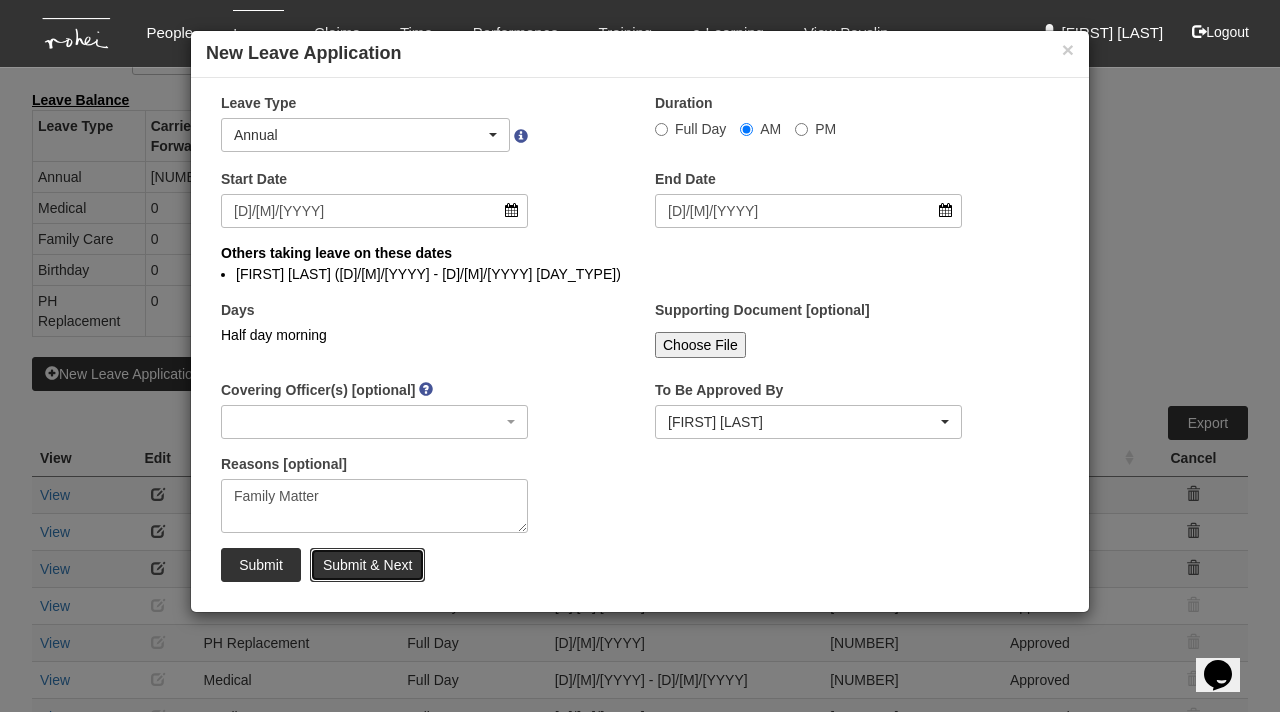 click on "Submit & Next" at bounding box center [367, 565] 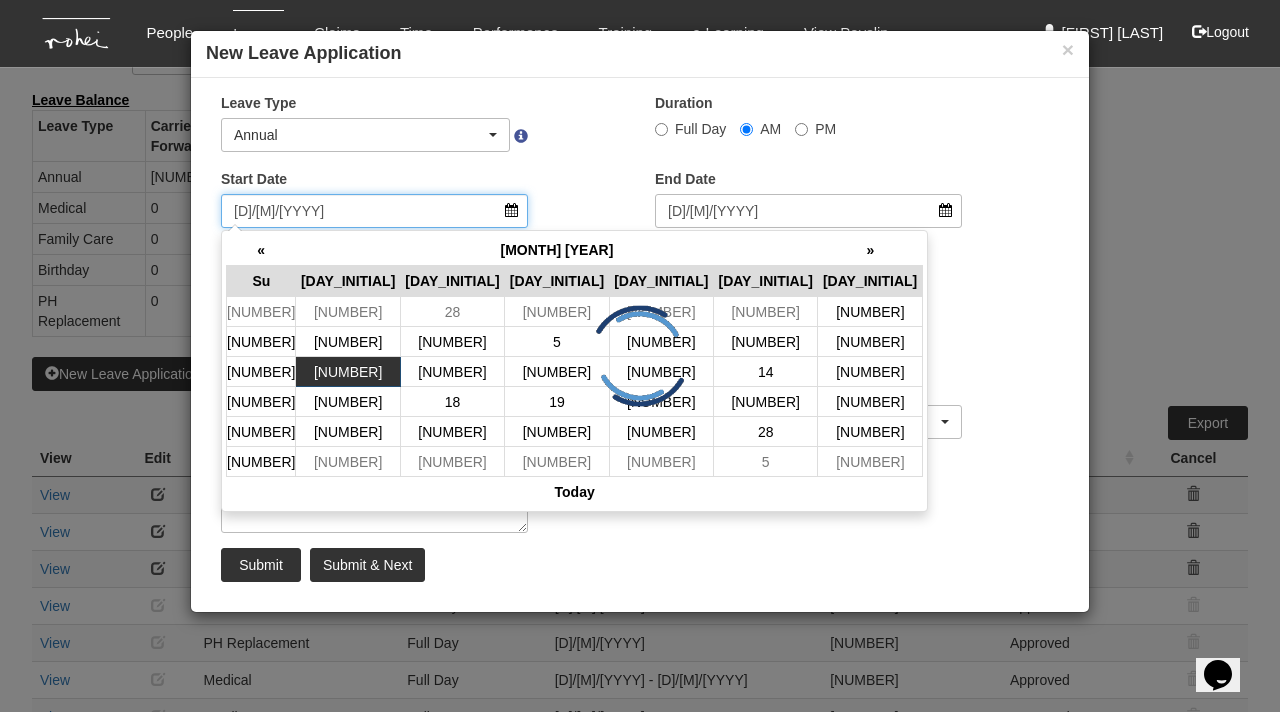 click on "[D]/[M]/[YYYY]" at bounding box center (374, 211) 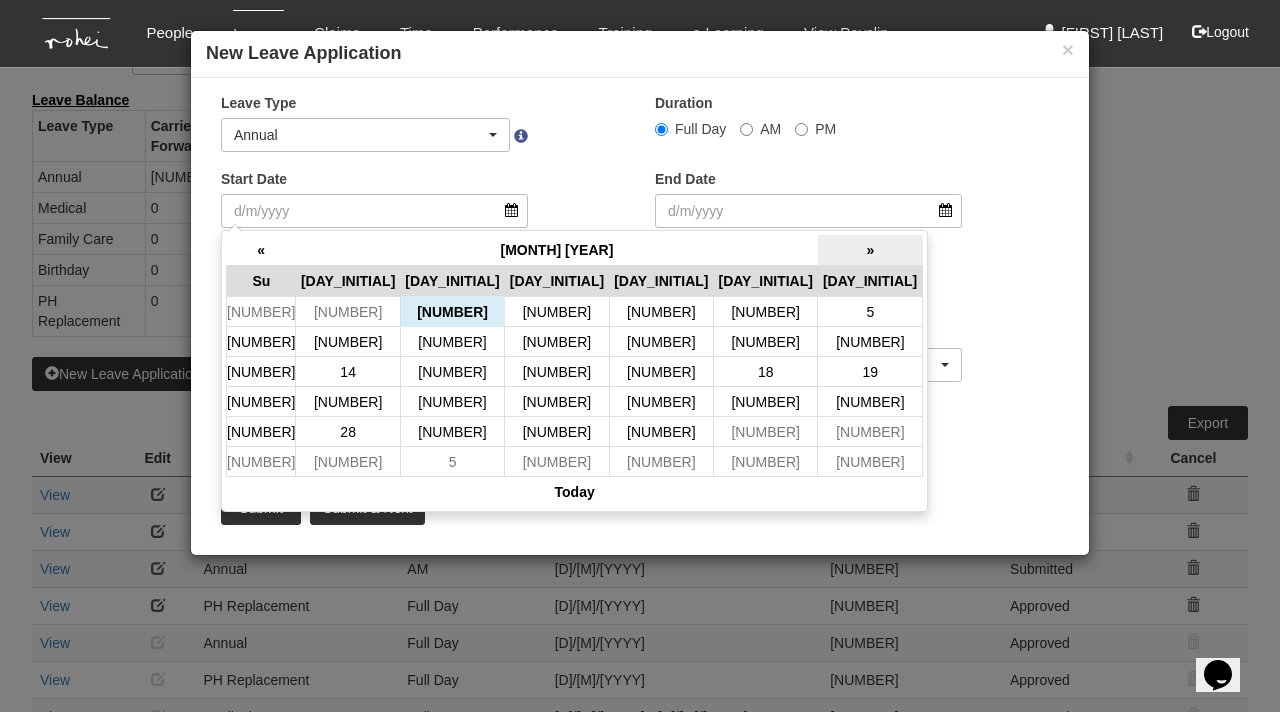 click on "»" at bounding box center [870, 250] 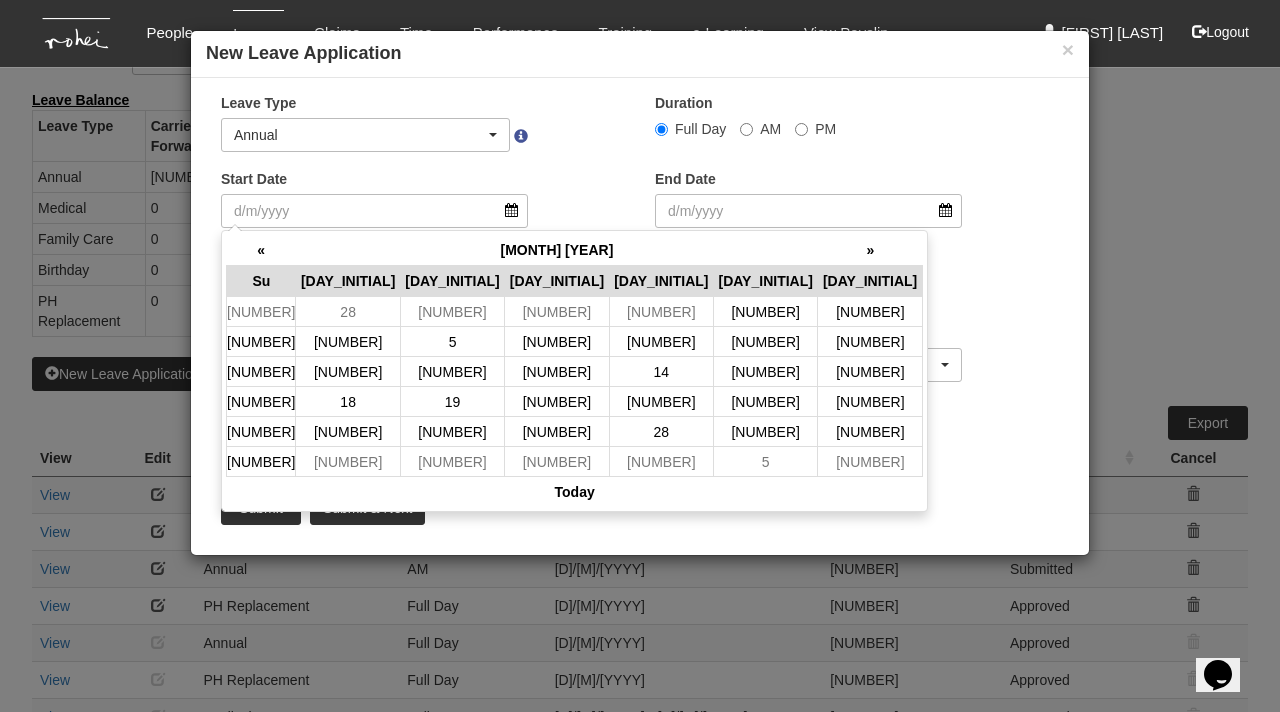 click on "»" at bounding box center (870, 250) 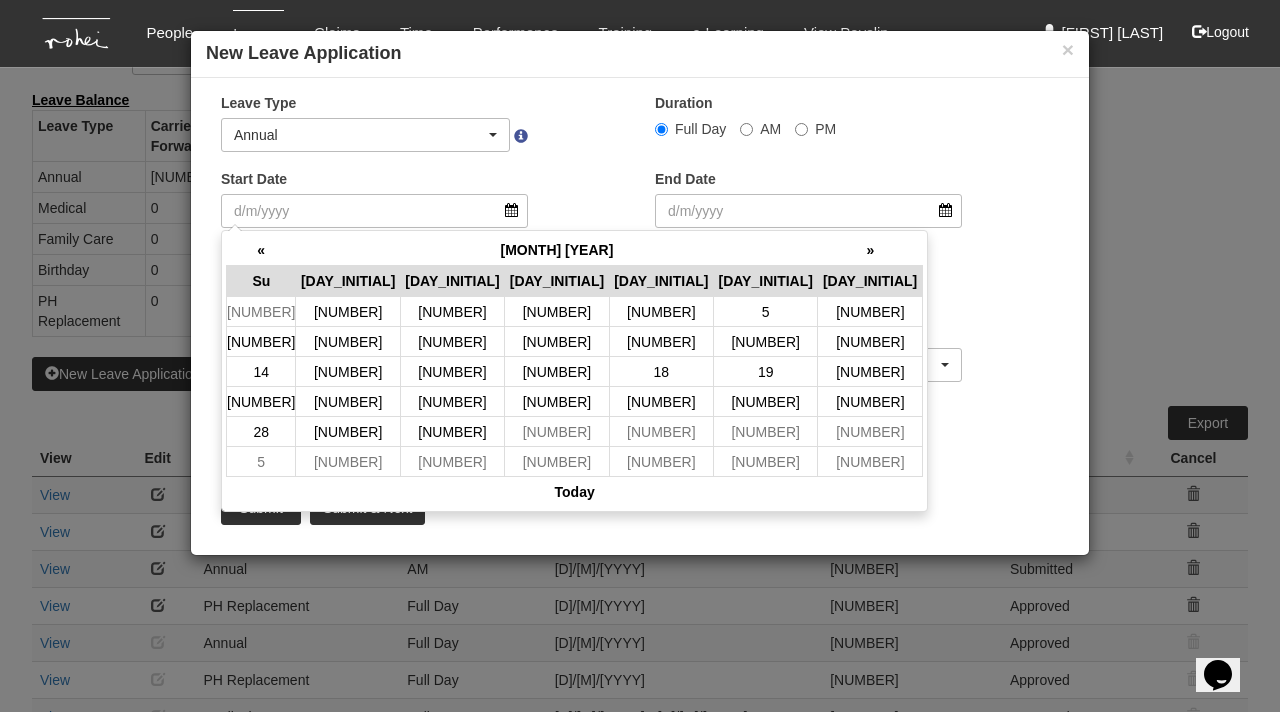 click on "»" at bounding box center [870, 250] 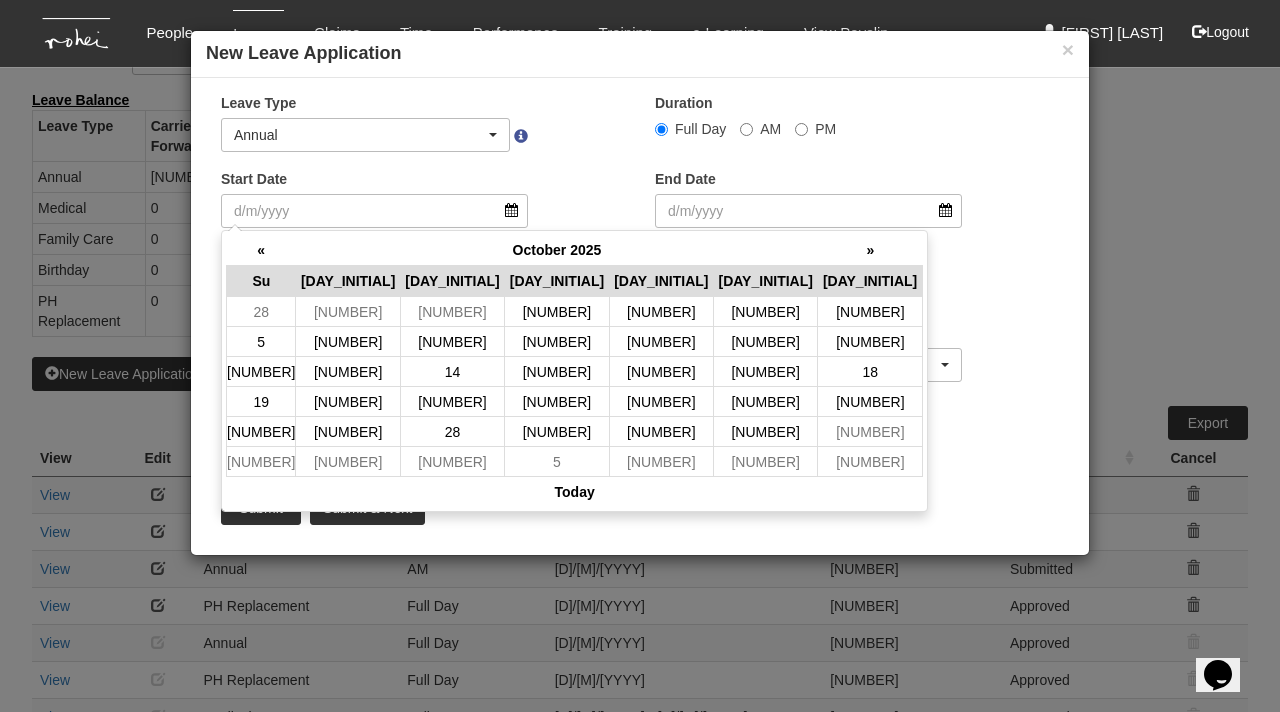 click on "»" at bounding box center (870, 250) 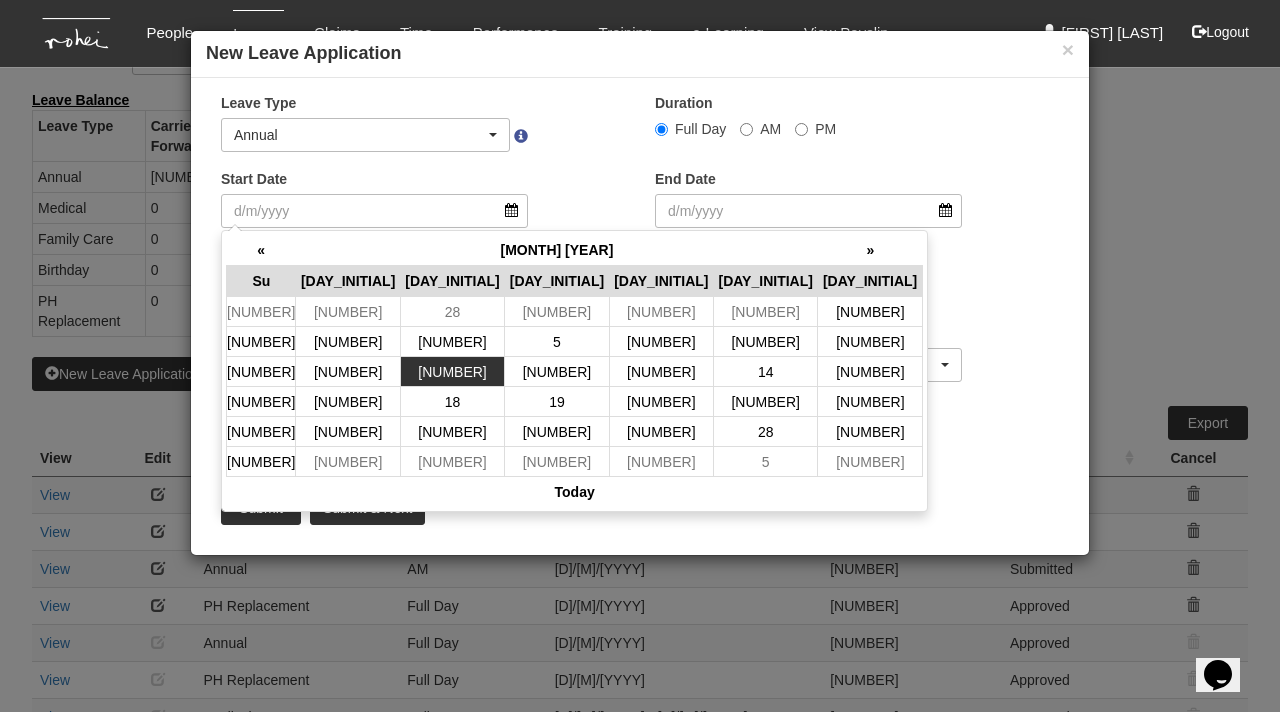 click on "[NUMBER]" at bounding box center [452, 312] 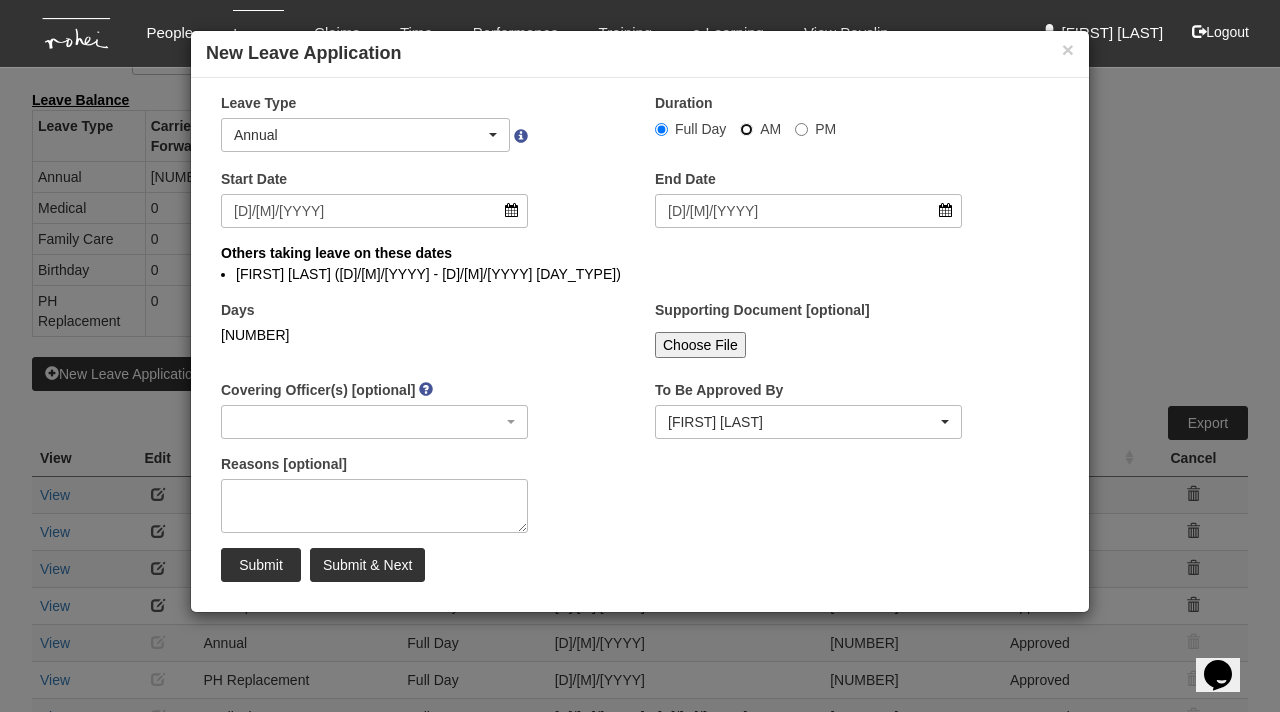 click on "AM" at bounding box center (661, 129) 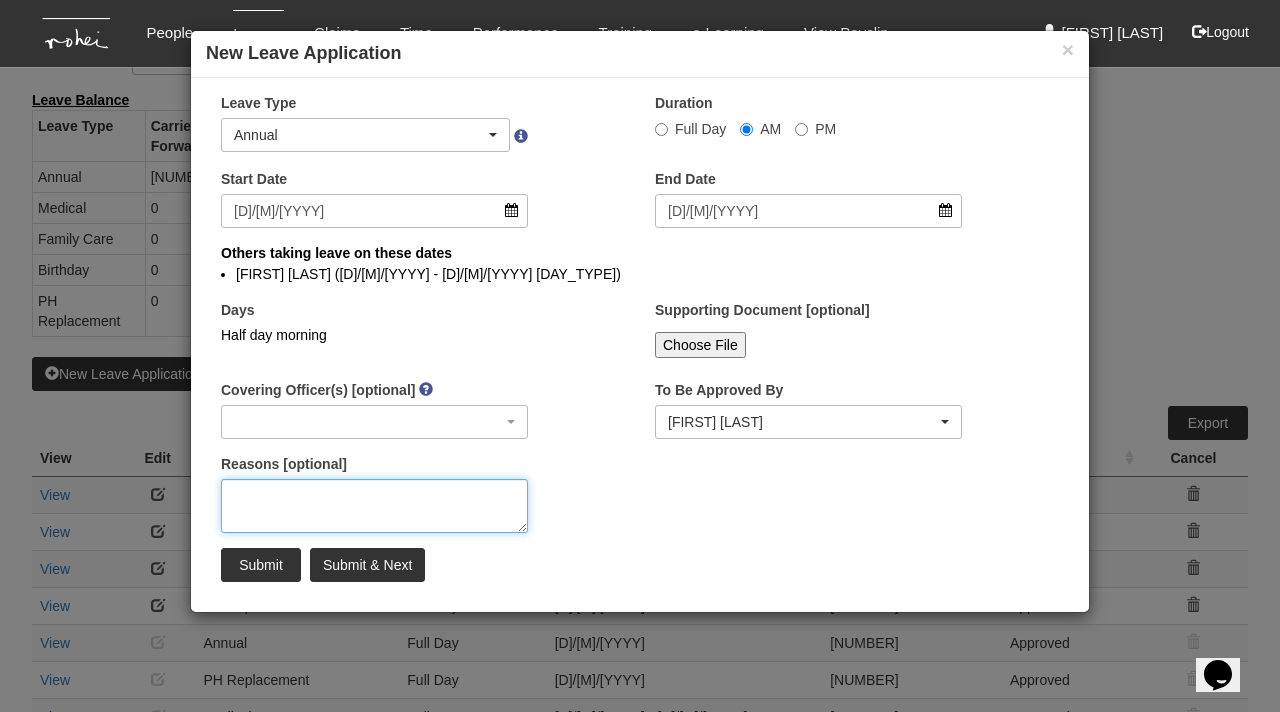 click on "Reasons [optional]" at bounding box center (374, 506) 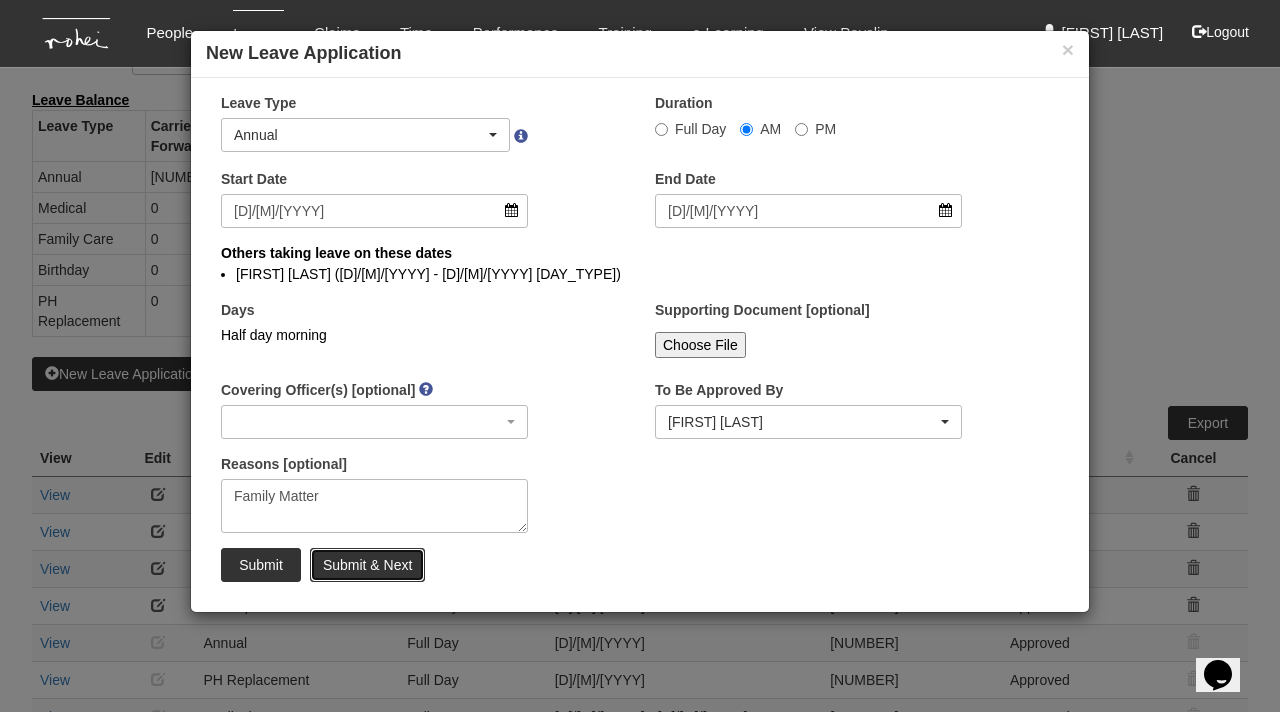 click on "Submit & Next" at bounding box center [367, 565] 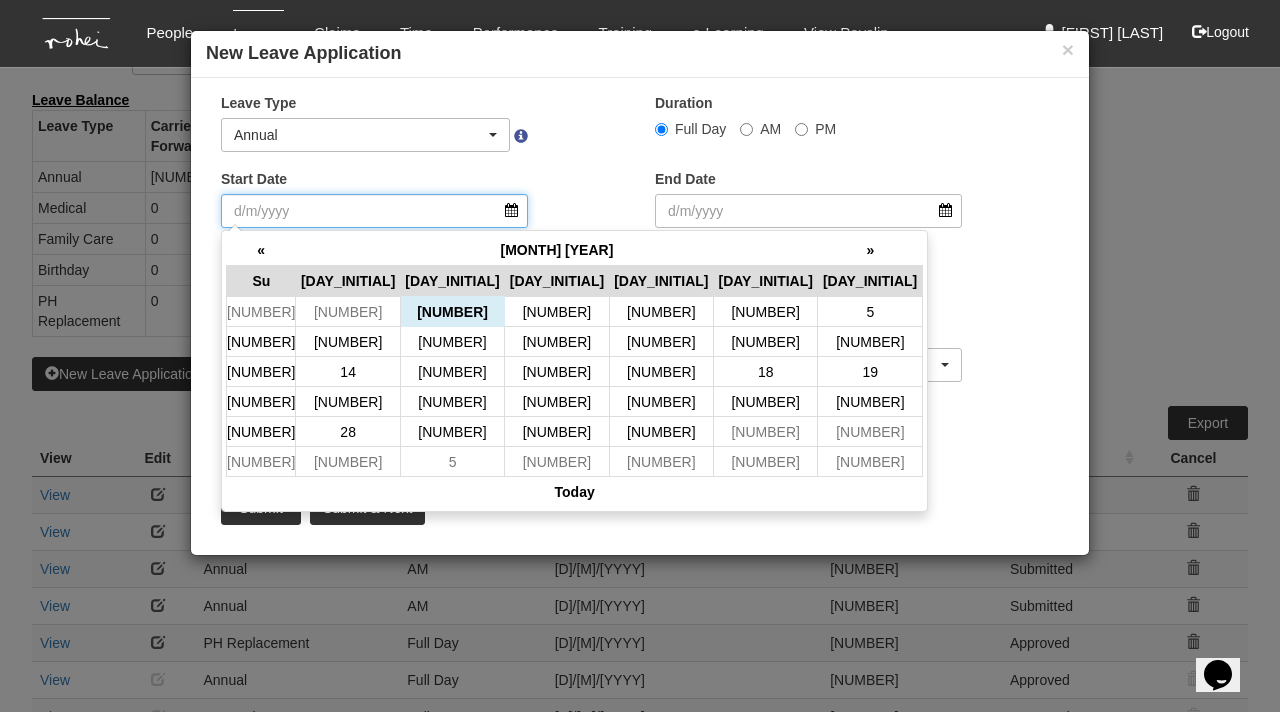 click on "Start Date" at bounding box center [374, 211] 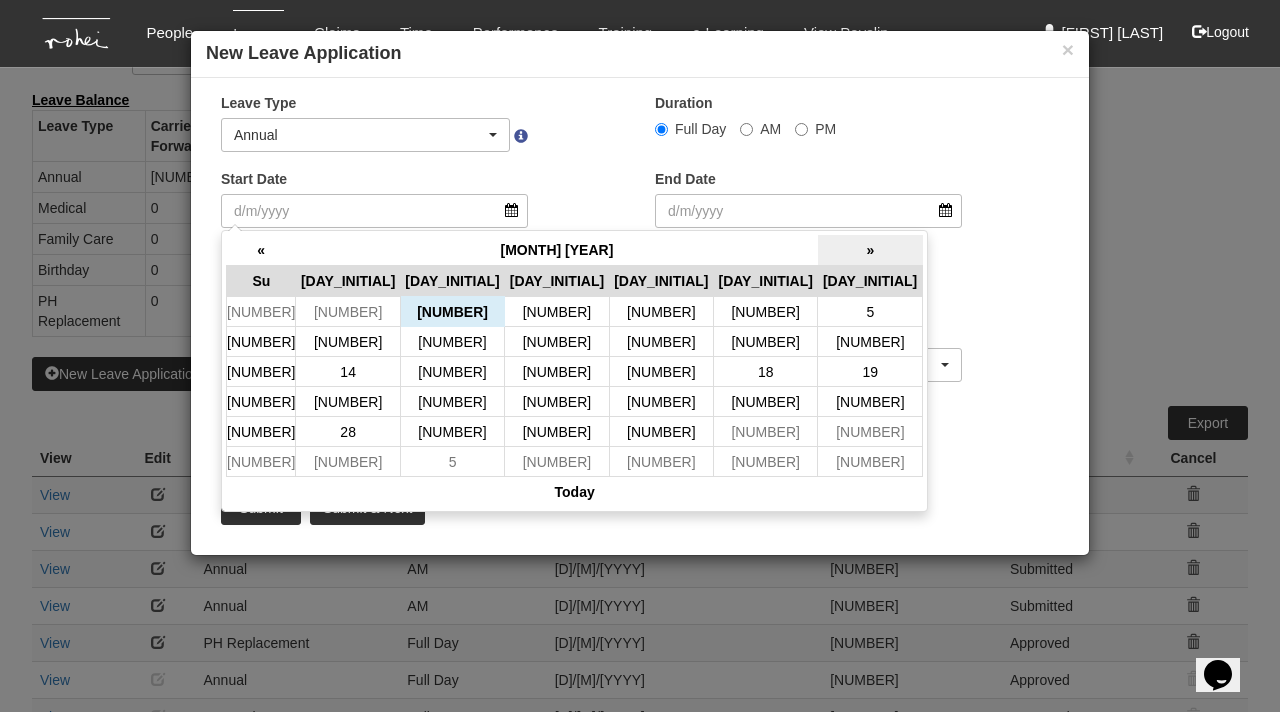 click on "»" at bounding box center [870, 250] 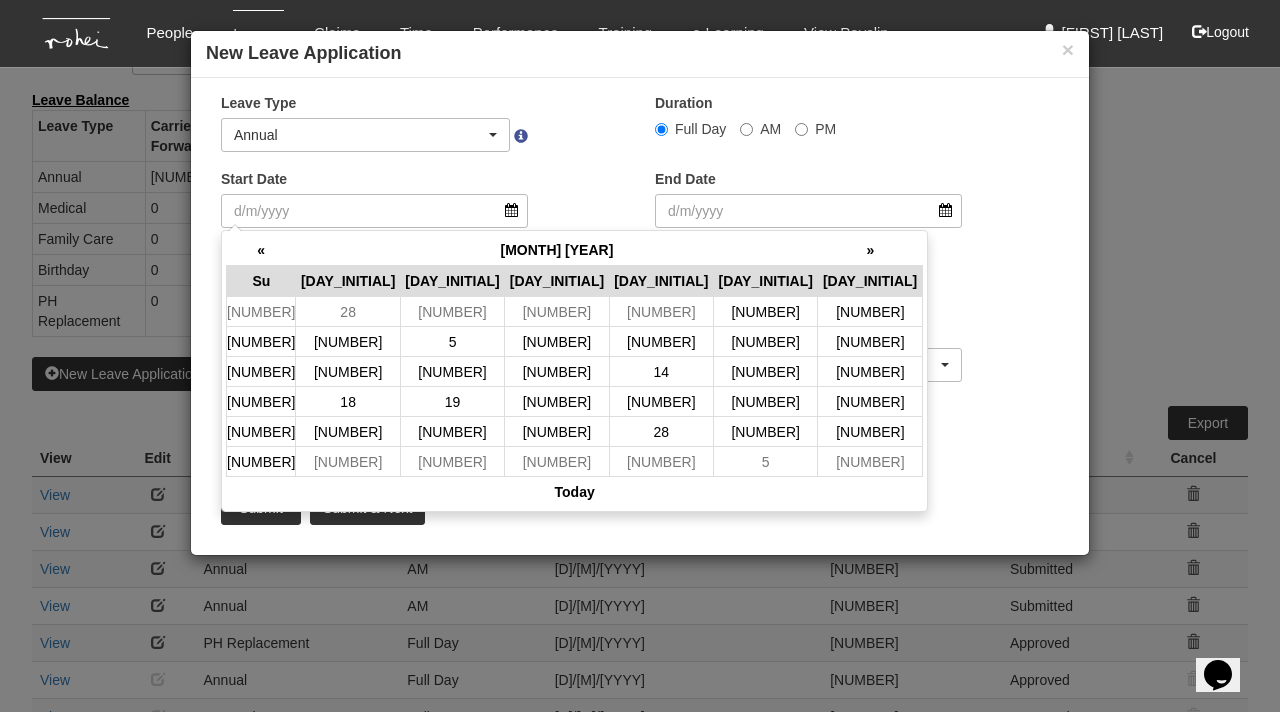 click on "»" at bounding box center (870, 250) 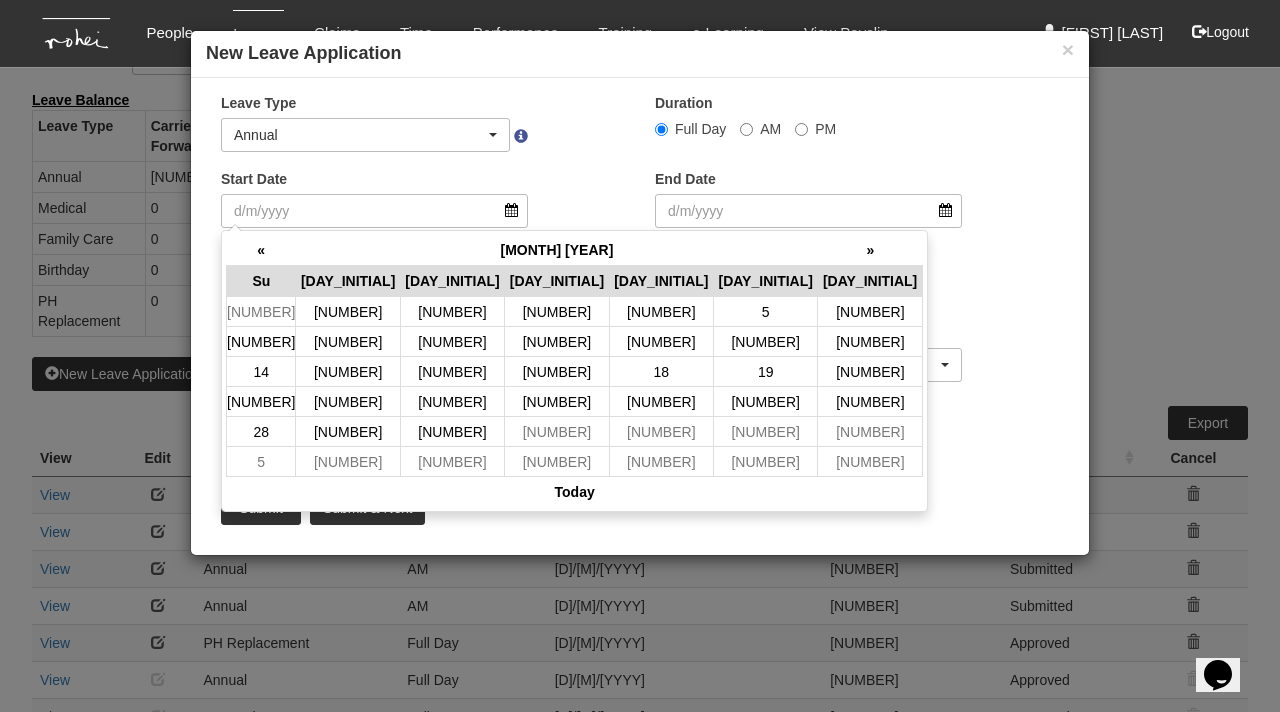 click on "»" at bounding box center [870, 250] 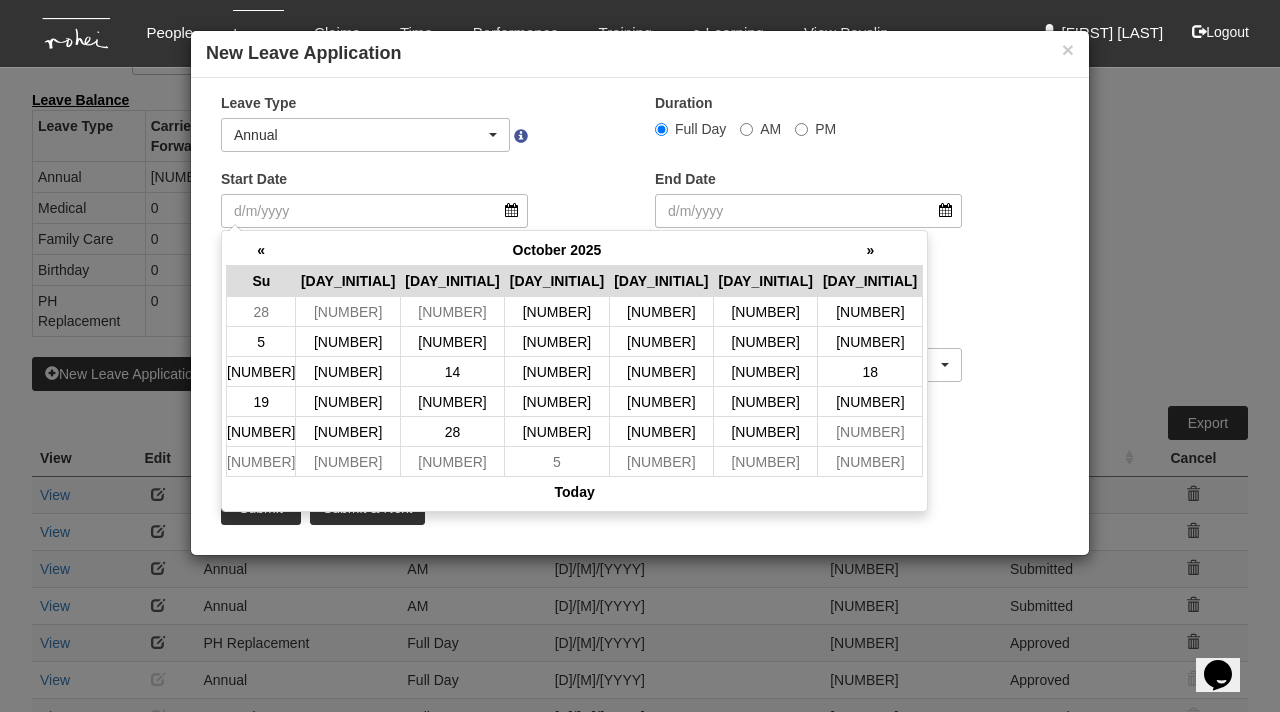 click on "»" at bounding box center [870, 250] 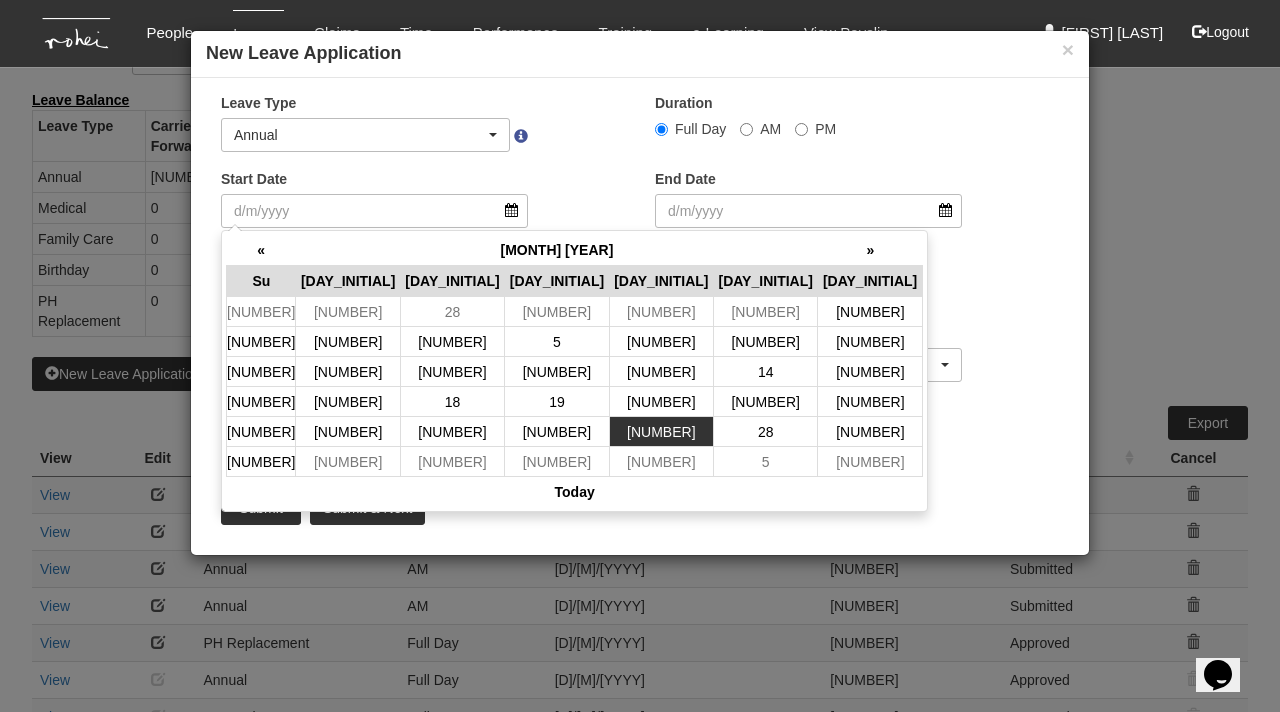 click on "[NUMBER]" at bounding box center (661, 312) 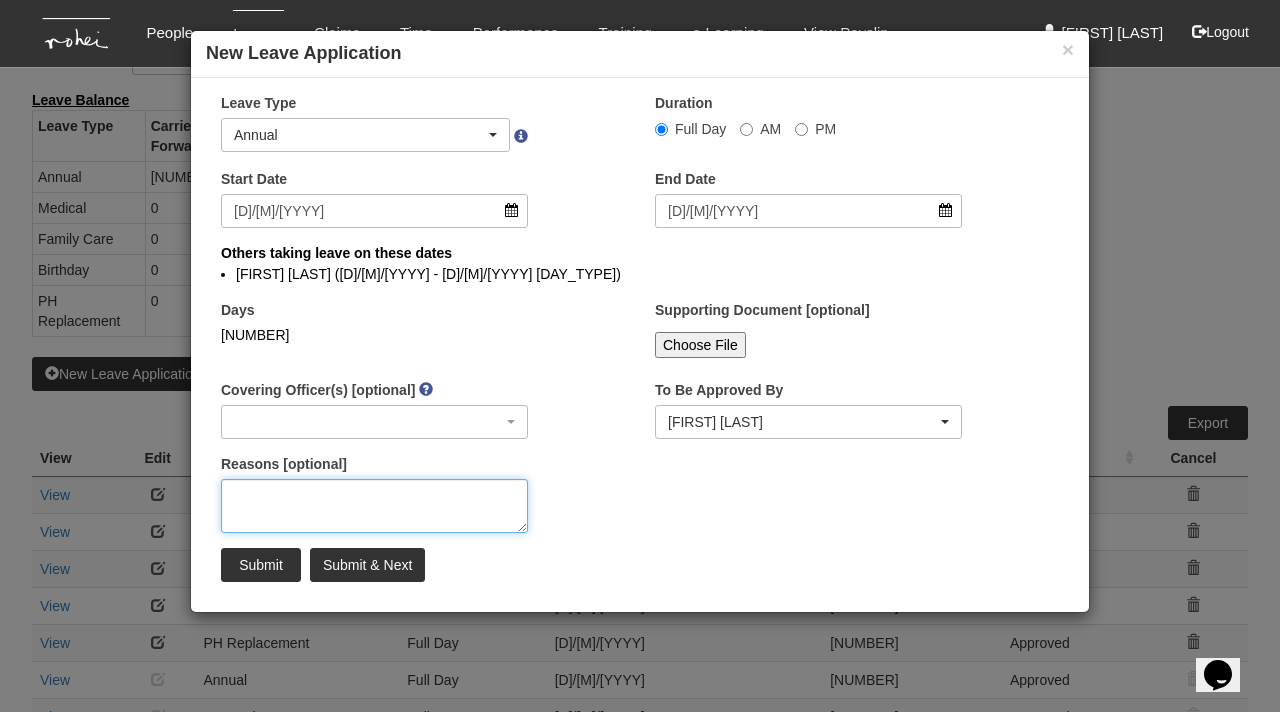 click on "Reasons [optional]" at bounding box center [374, 506] 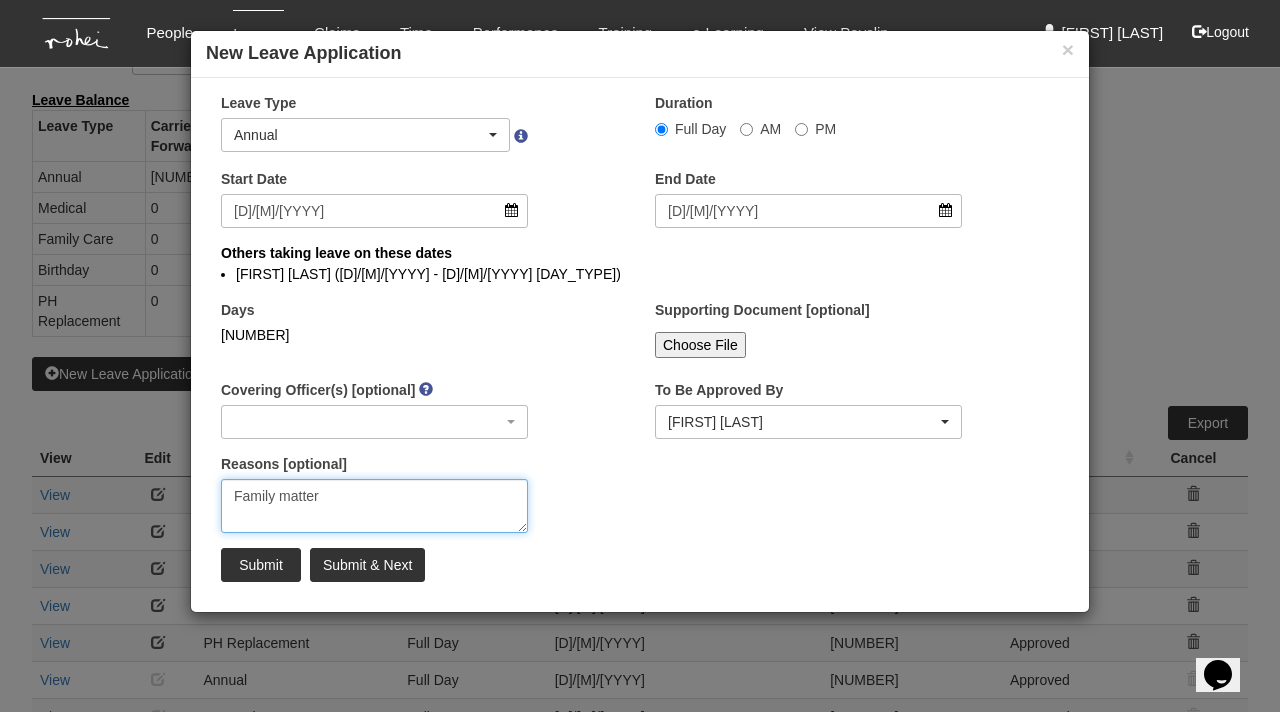 type on "Family matter" 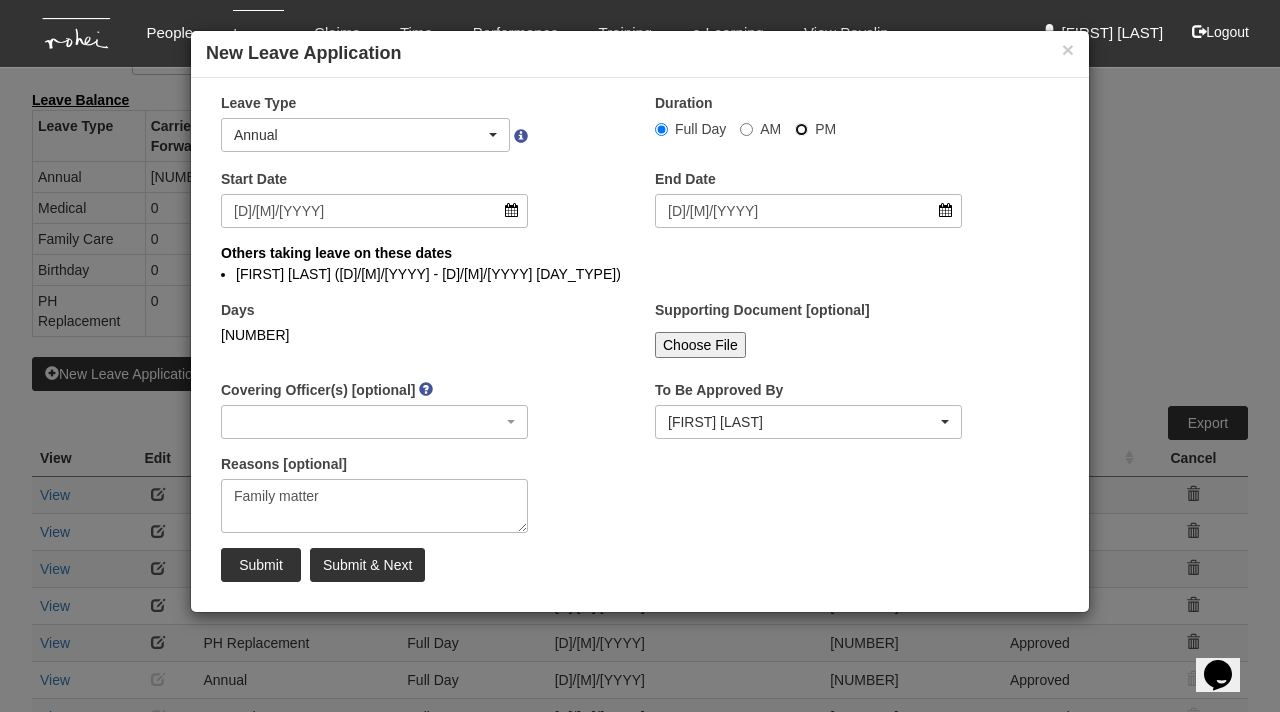click on "PM" at bounding box center [661, 129] 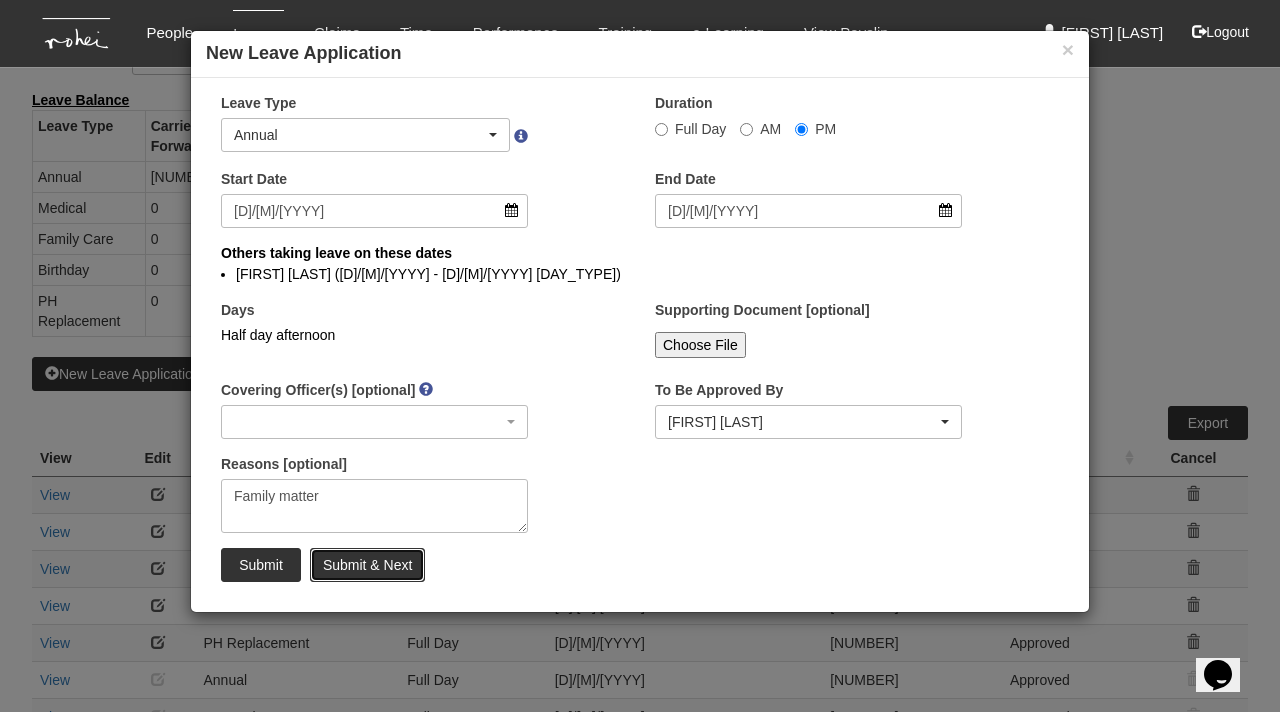 click on "Submit & Next" at bounding box center [367, 565] 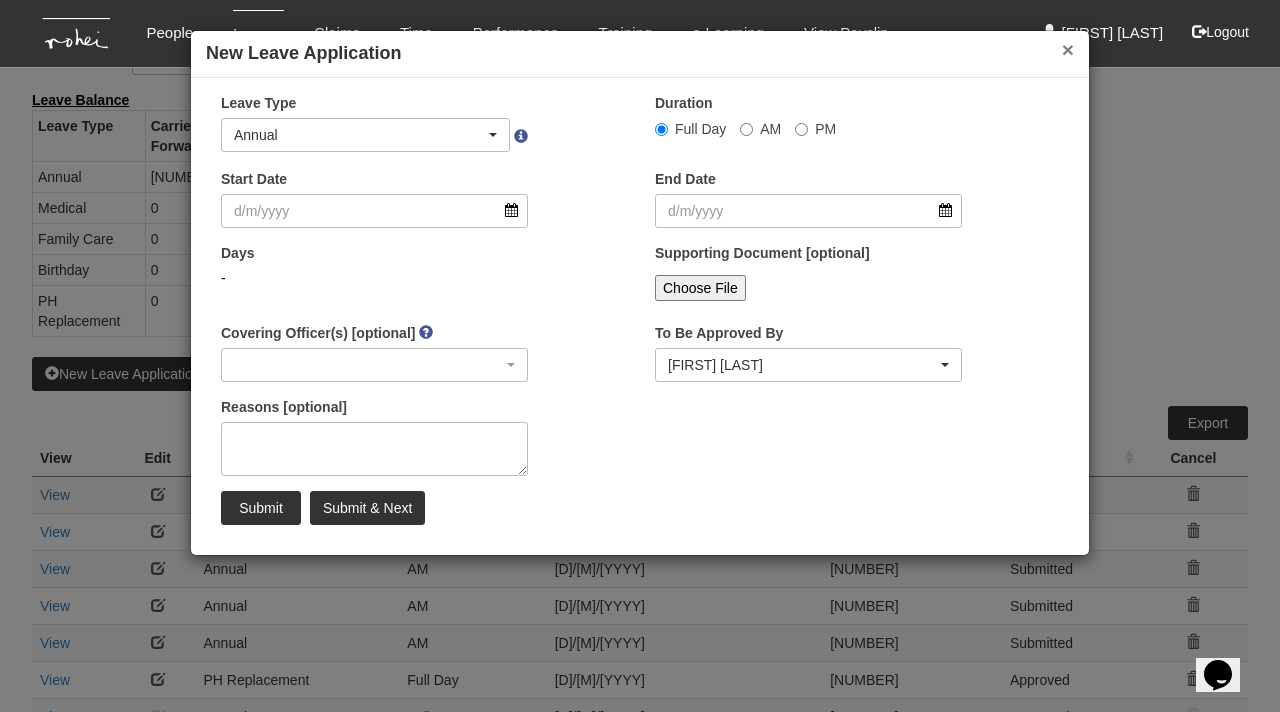 click on "×" at bounding box center (1068, 49) 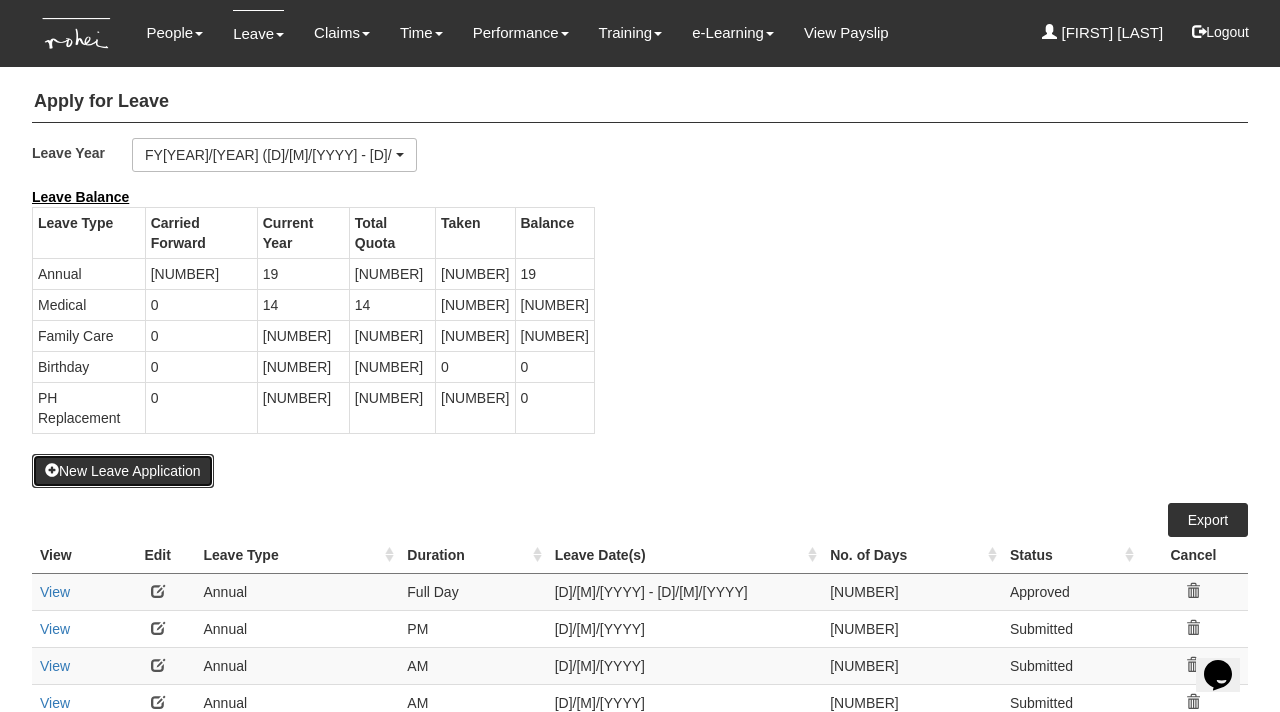 scroll, scrollTop: 0, scrollLeft: 0, axis: both 